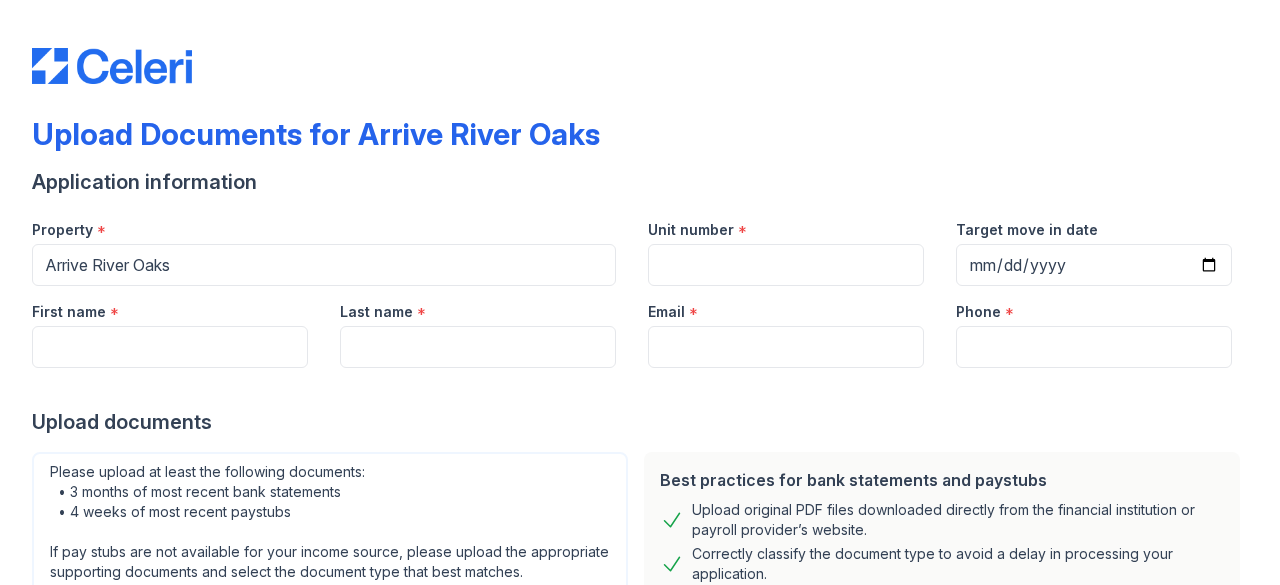 scroll, scrollTop: 0, scrollLeft: 0, axis: both 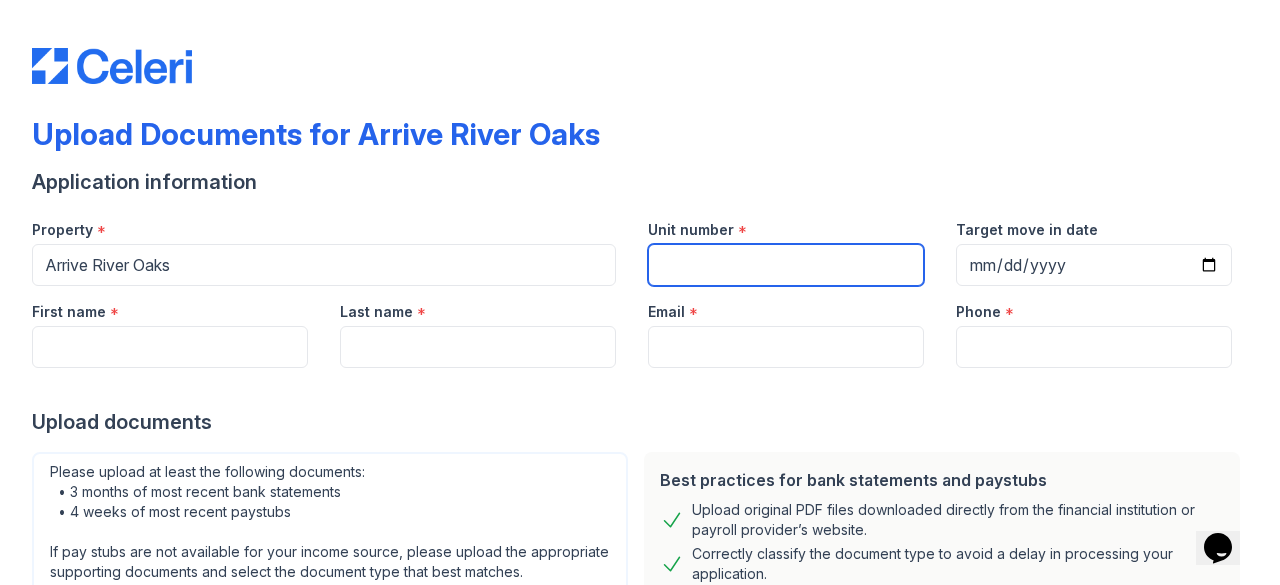 drag, startPoint x: 805, startPoint y: 245, endPoint x: 729, endPoint y: 299, distance: 93.230896 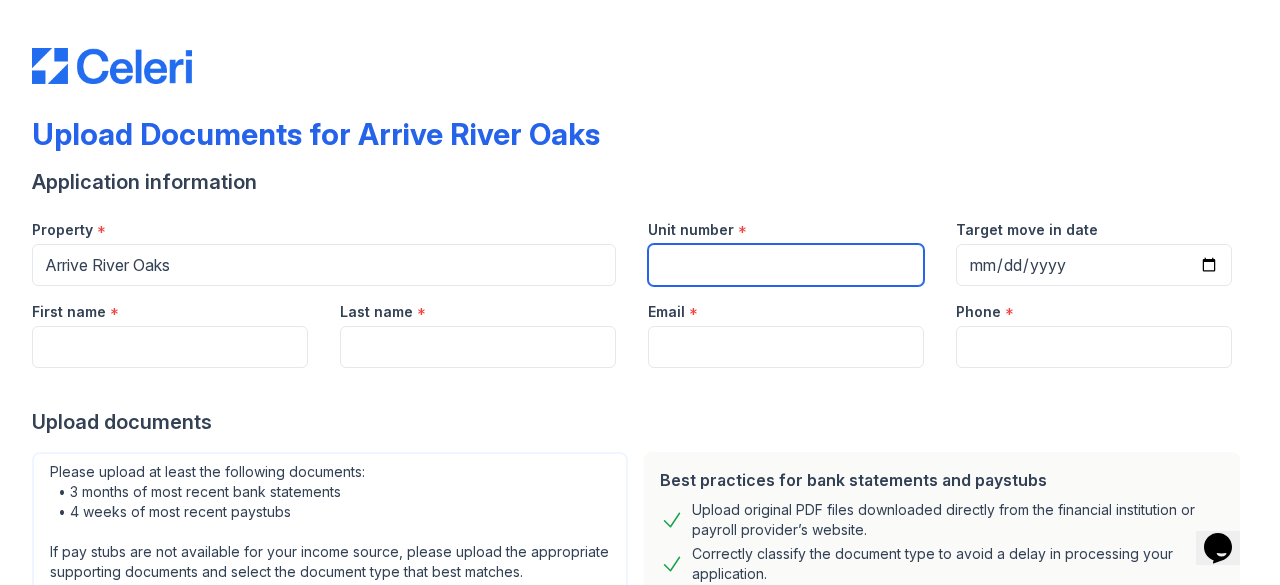paste on "[ALPHANUMERIC_ID]" 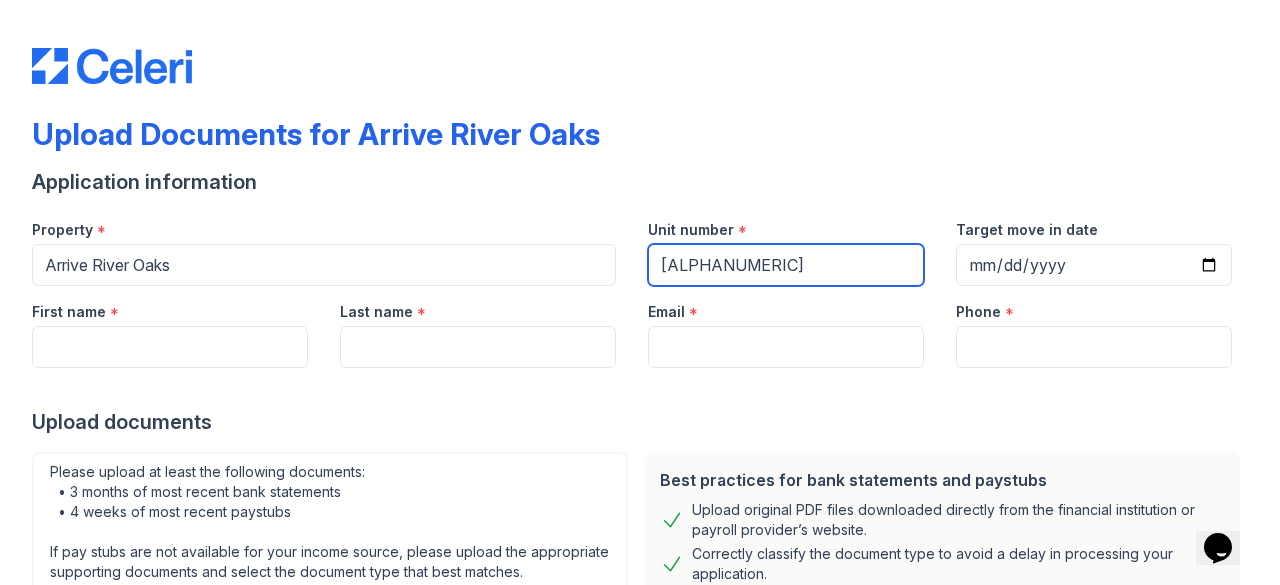 type on "[ALPHANUMERIC_ID]" 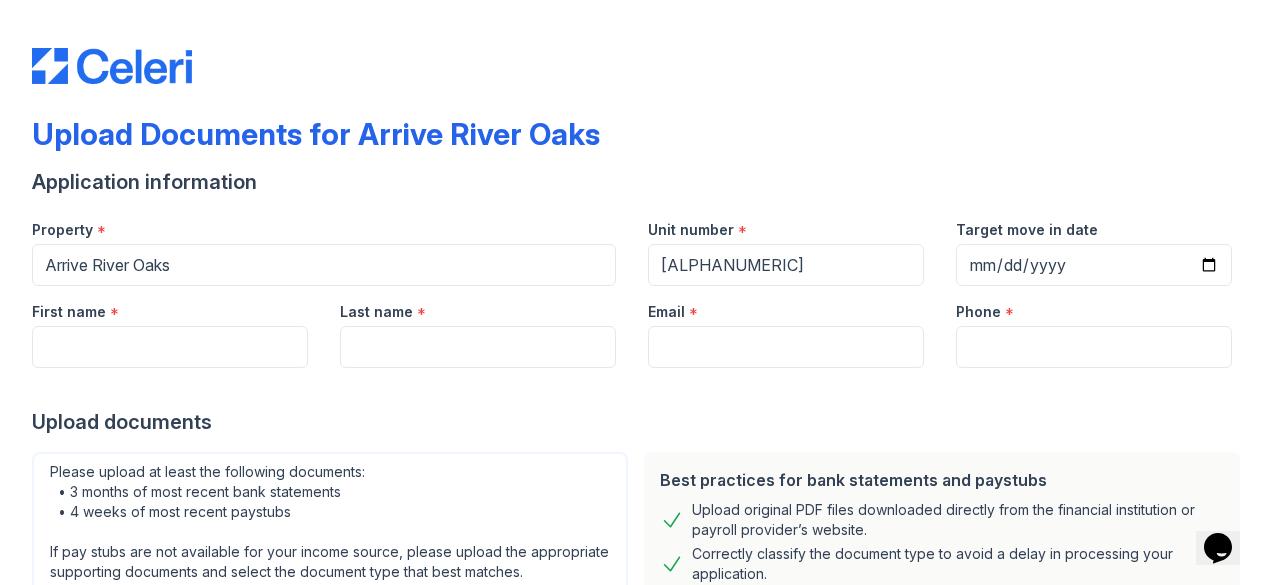 click on "First name
*" at bounding box center [170, 306] 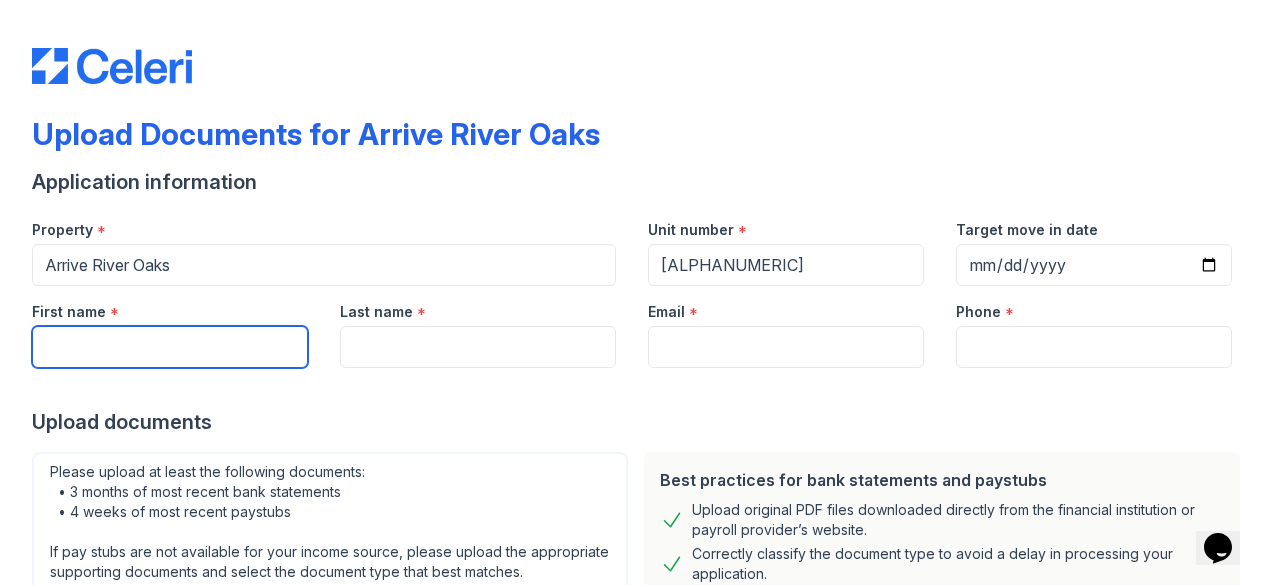 click on "First name" at bounding box center (170, 347) 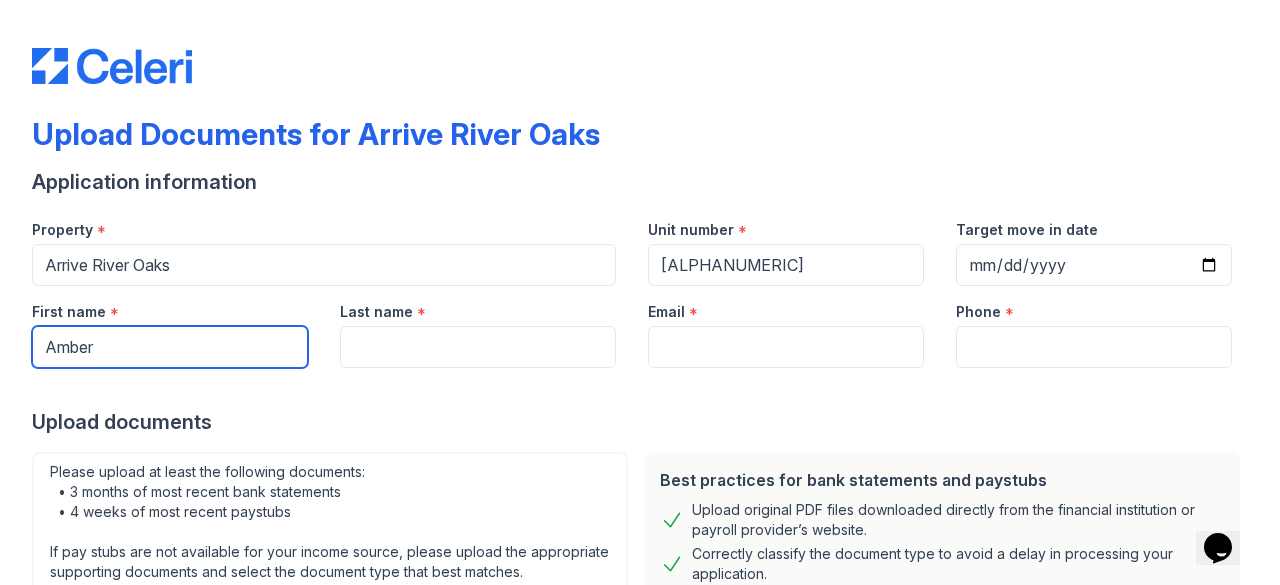 type on "Amber" 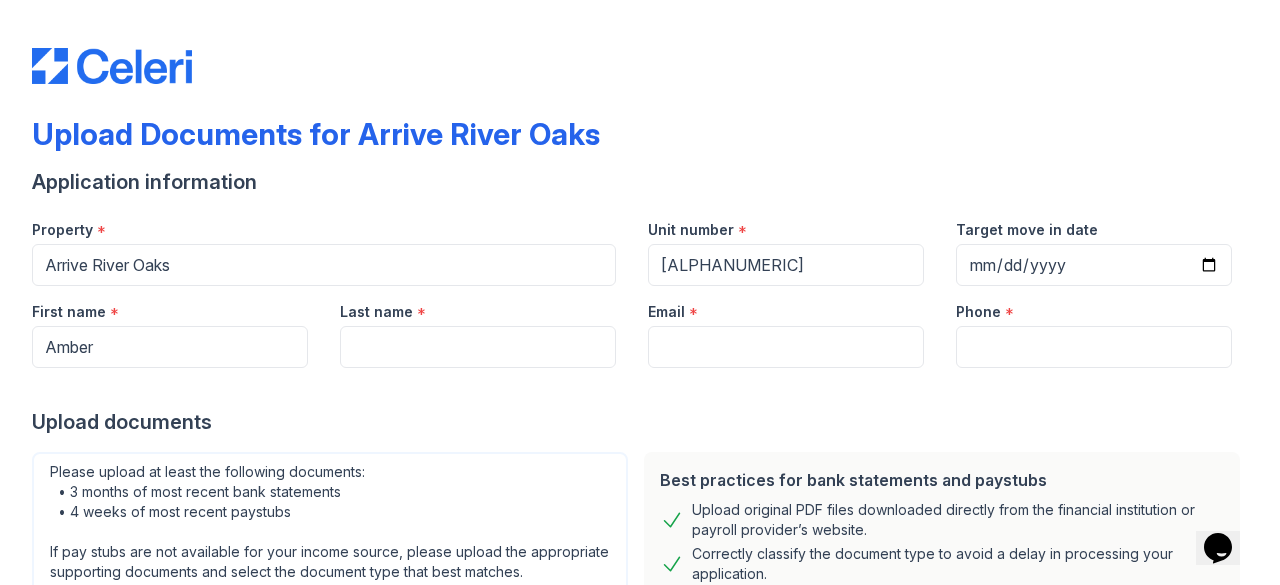 click at bounding box center [640, 388] 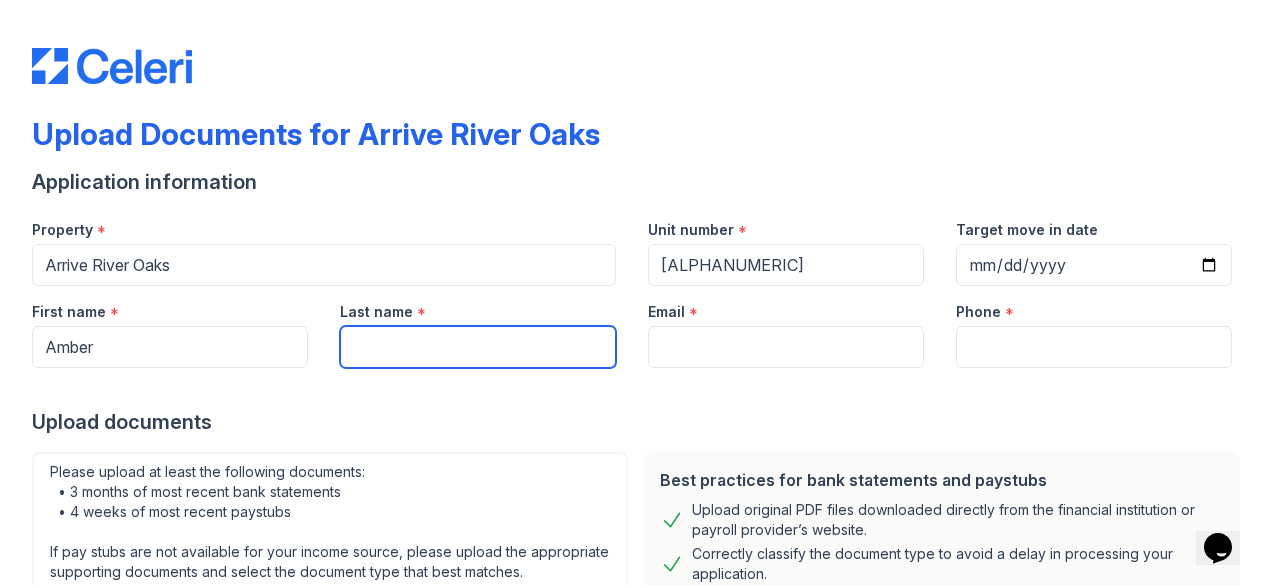 click on "Last name" at bounding box center [478, 347] 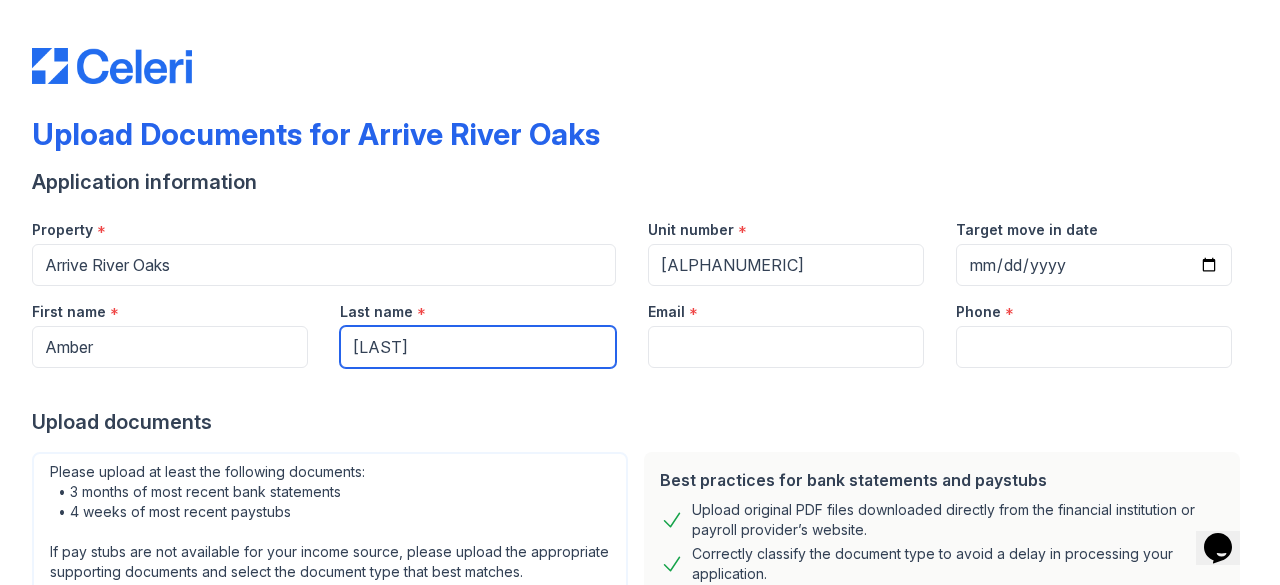 type on "[LAST]" 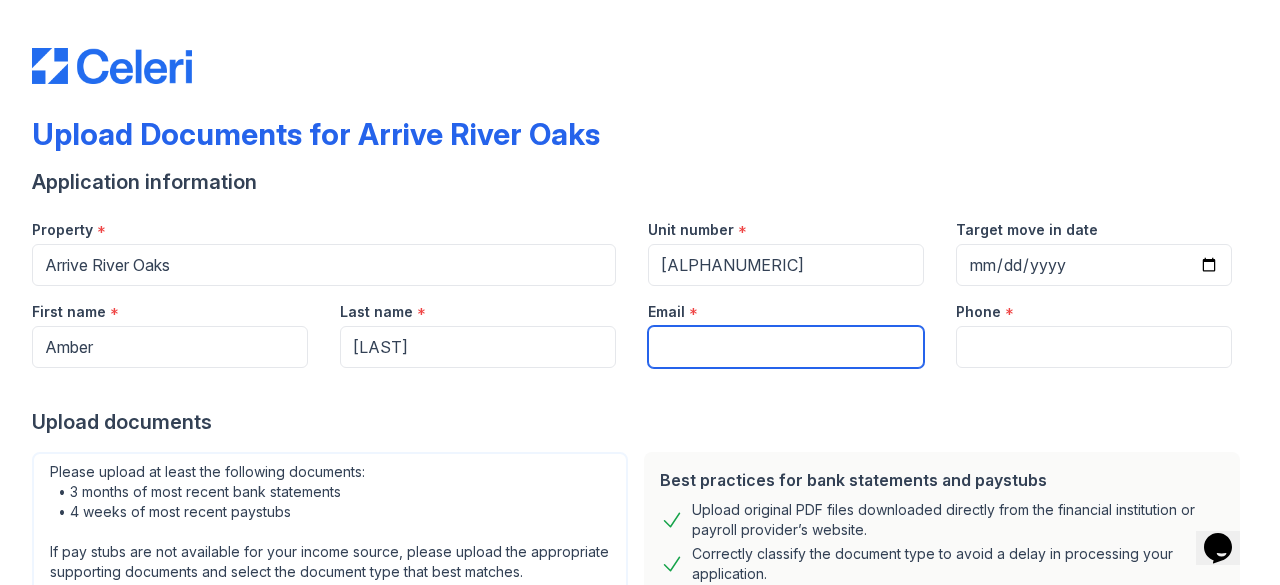 click on "Email" at bounding box center (786, 347) 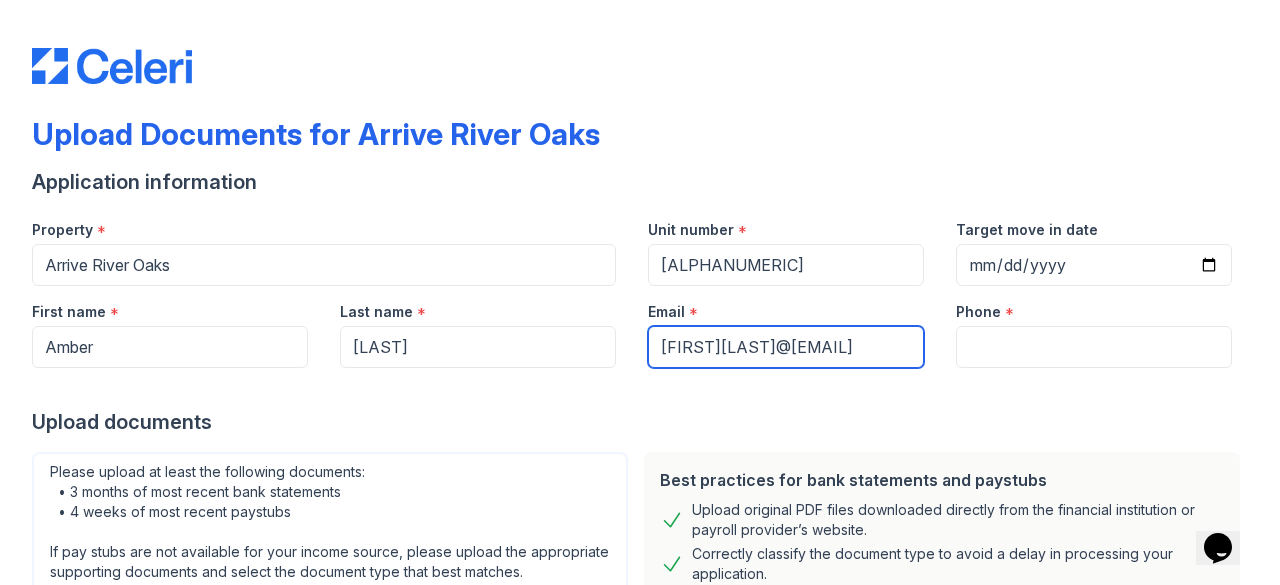 type on "[USERNAME]@[DOMAIN]" 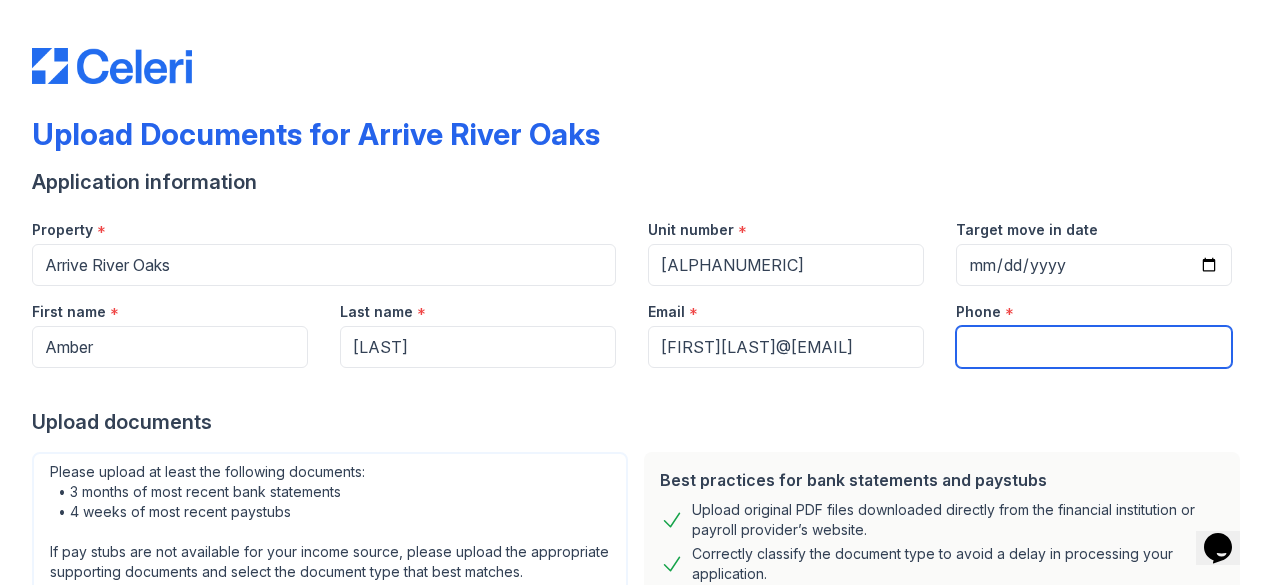 click on "Phone" at bounding box center (1094, 347) 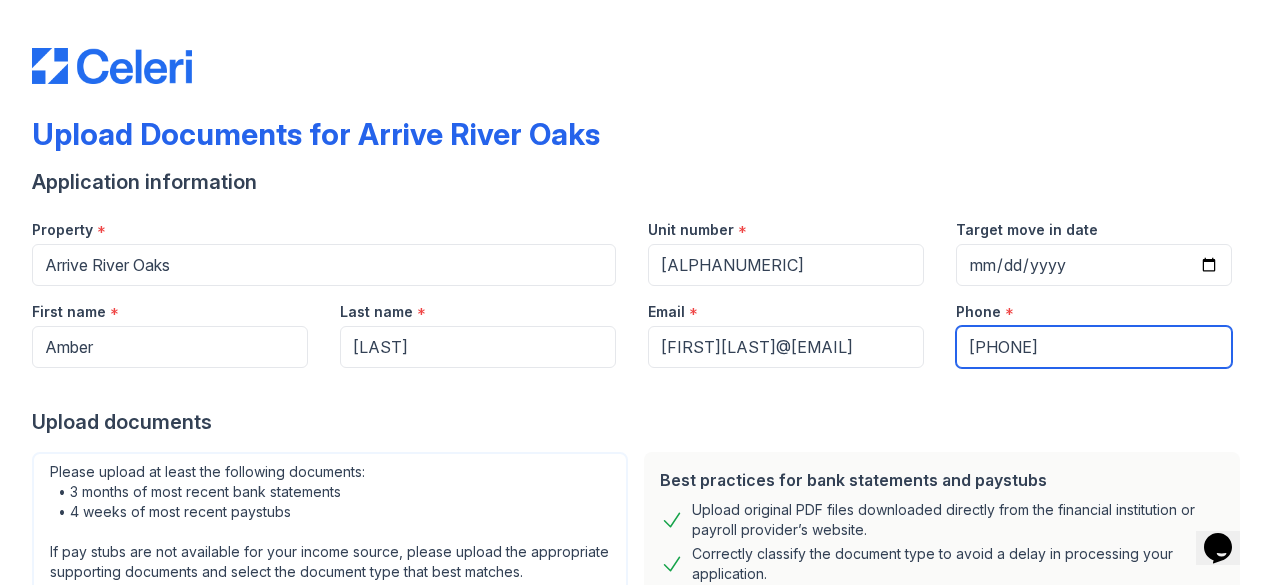 type on "832-9842640" 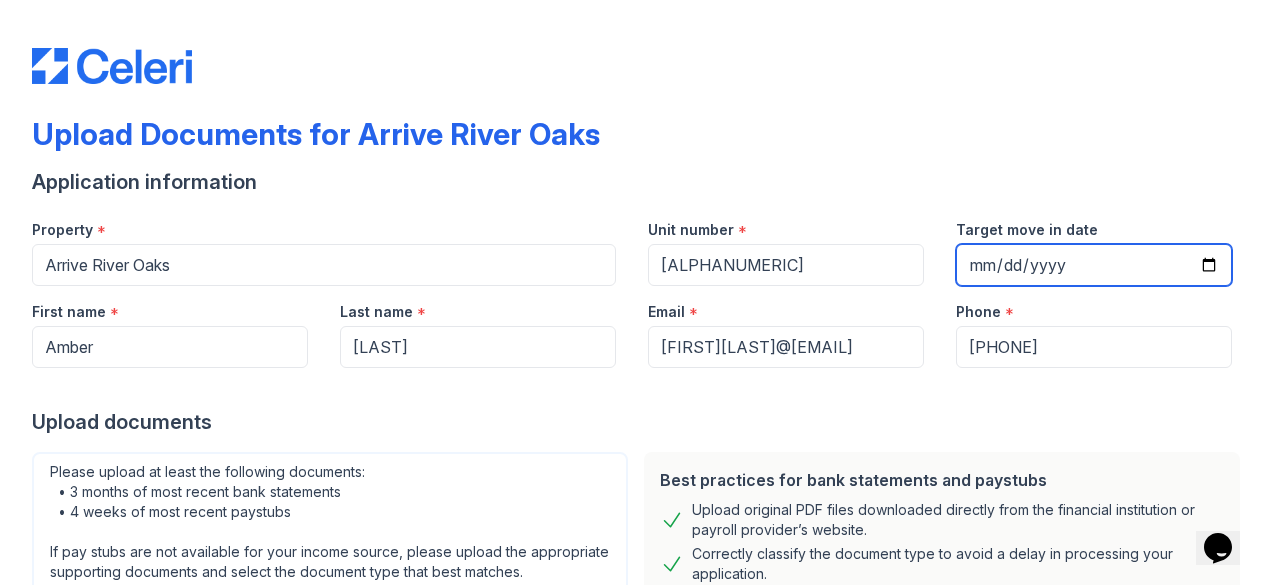 click on "Target move in date" at bounding box center (1094, 265) 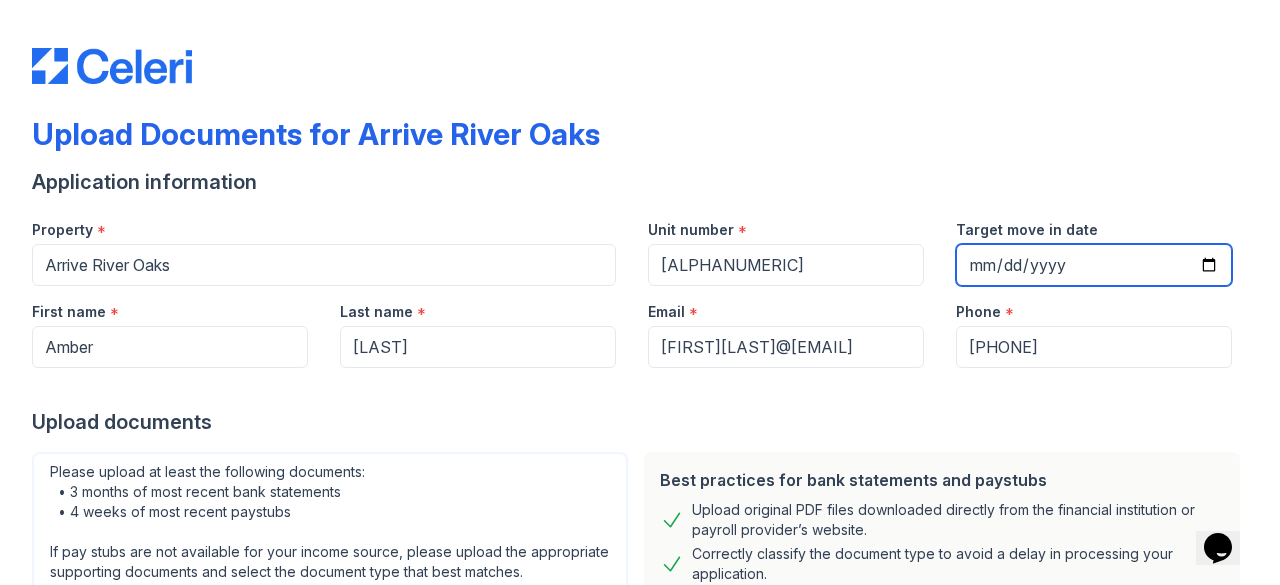 type on "2025-08-25" 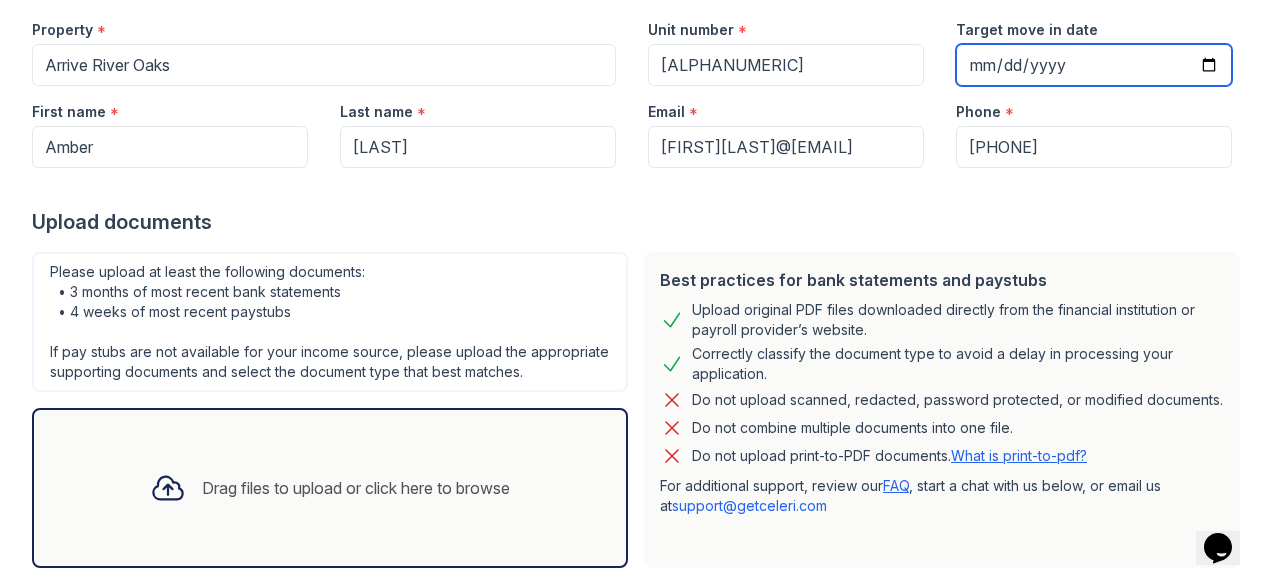 scroll, scrollTop: 300, scrollLeft: 0, axis: vertical 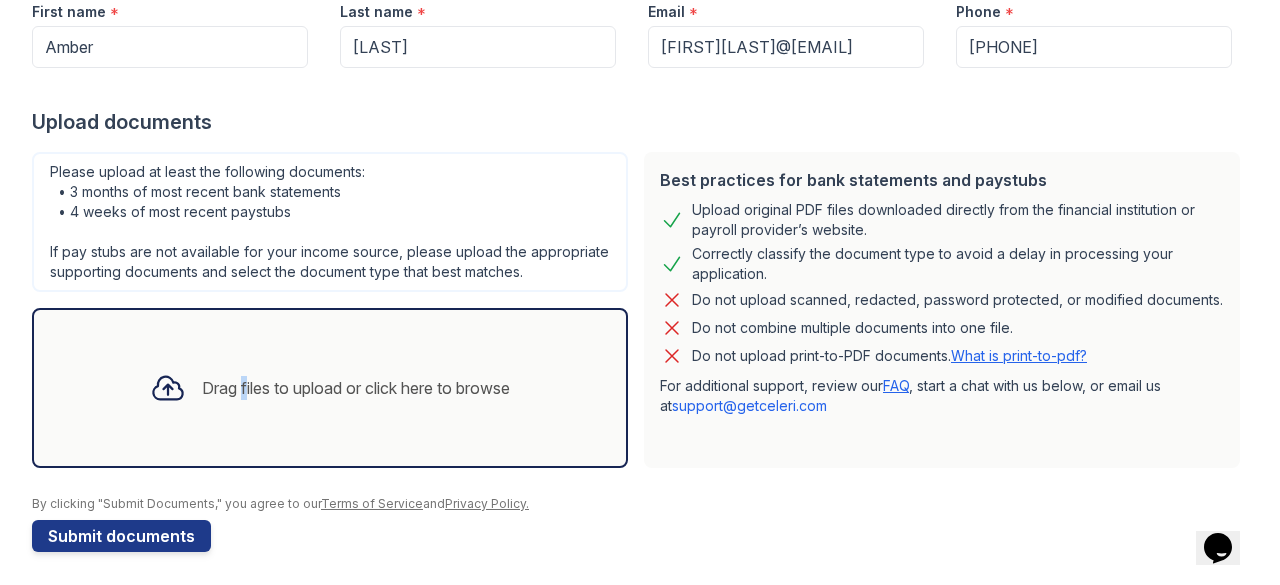 click on "Drag files to upload or click here to browse" at bounding box center (356, 388) 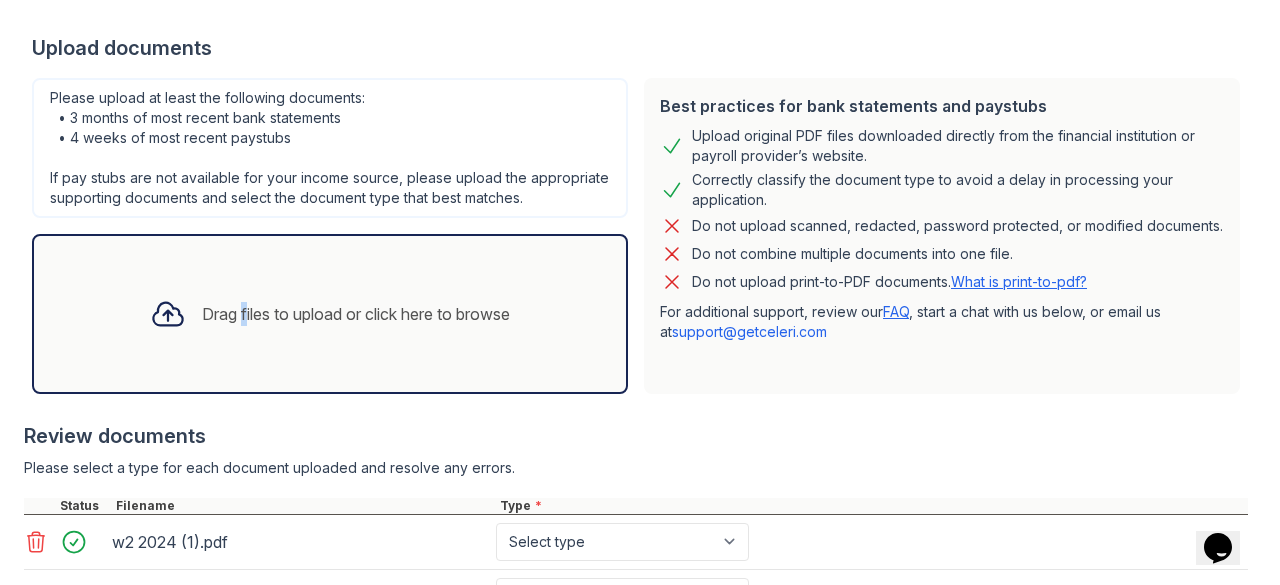 scroll, scrollTop: 674, scrollLeft: 0, axis: vertical 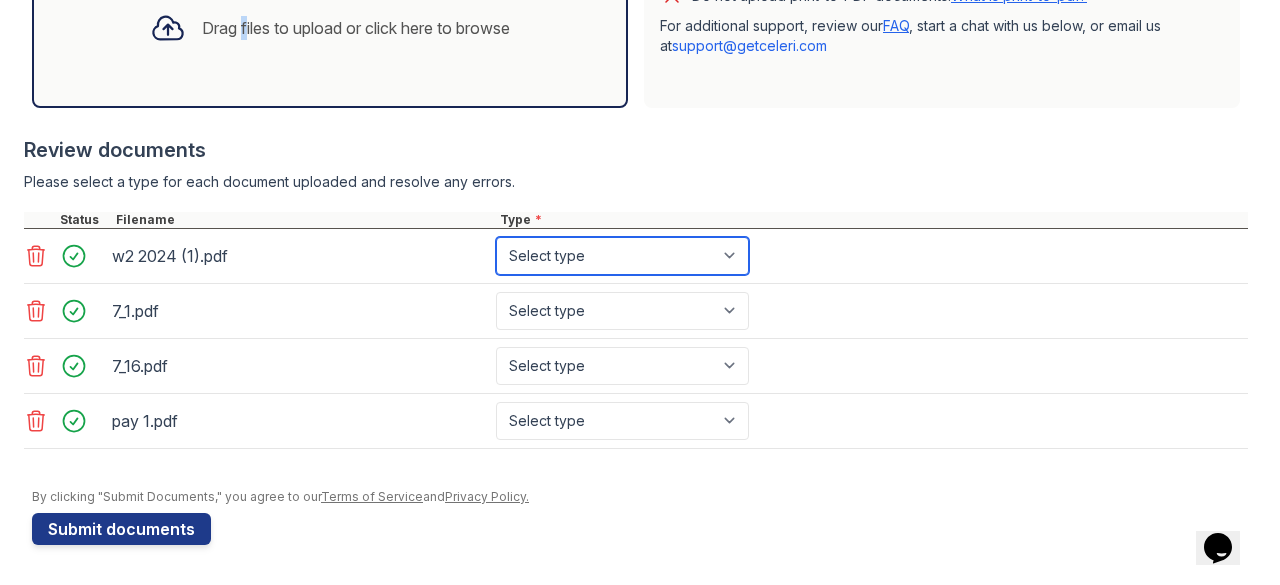 click on "Select type
Paystub
Bank Statement
Offer Letter
Tax Documents
Benefit Award Letter
Investment Account Statement
Other" at bounding box center (622, 256) 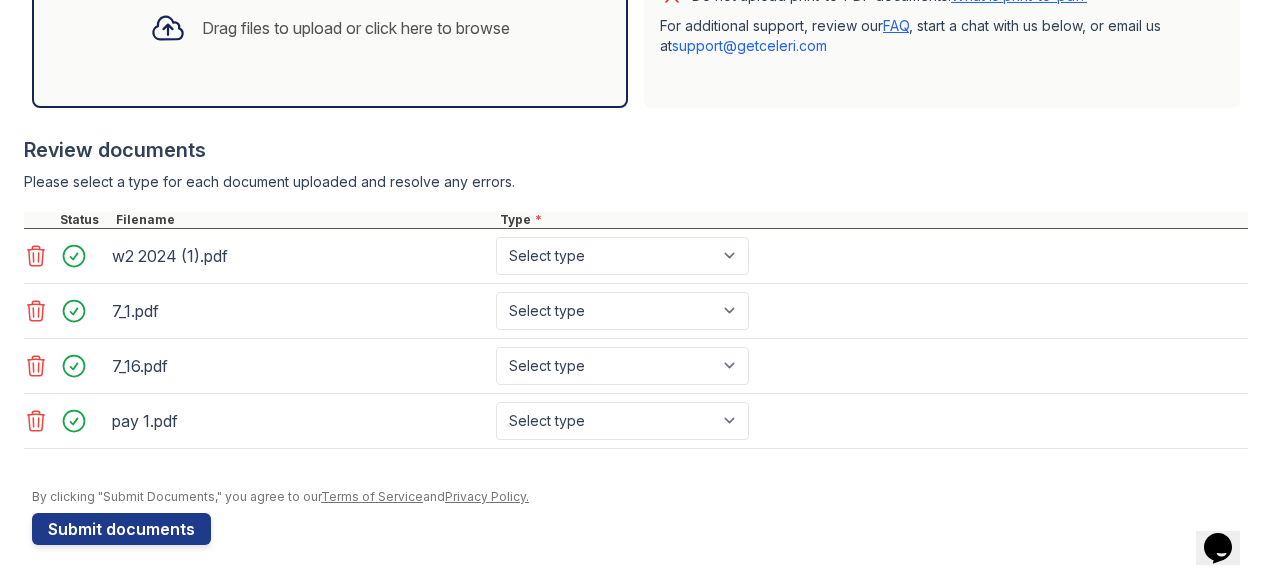 click on "7_1.pdf
Select type
Paystub
Bank Statement
Offer Letter
Tax Documents
Benefit Award Letter
Investment Account Statement
Other" at bounding box center (636, 311) 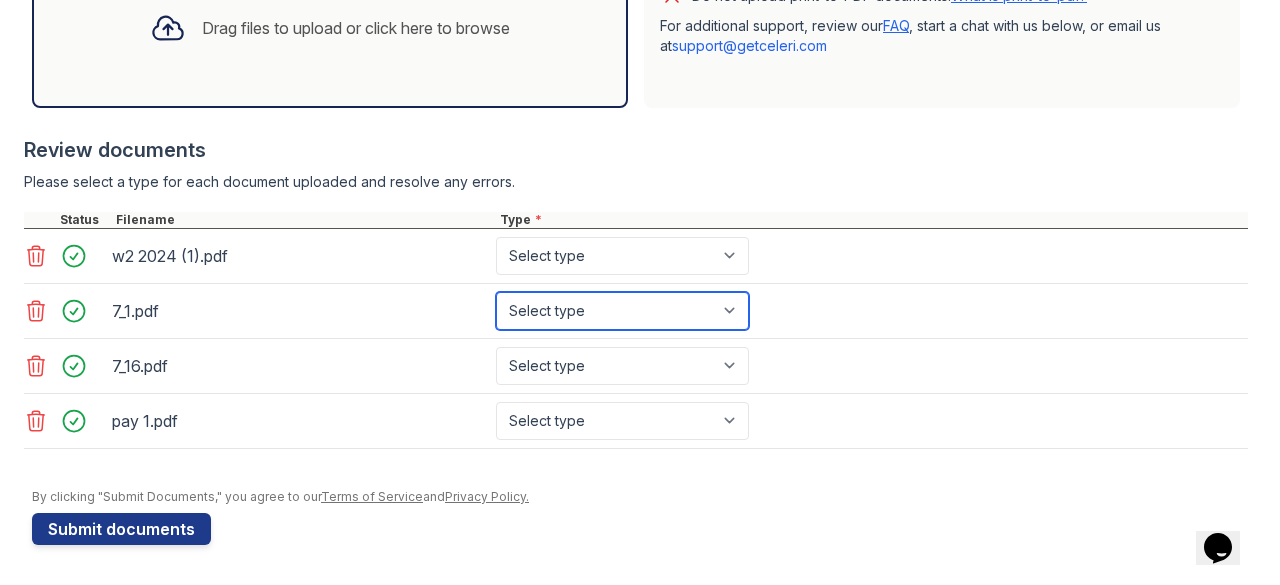 click on "Select type
Paystub
Bank Statement
Offer Letter
Tax Documents
Benefit Award Letter
Investment Account Statement
Other" at bounding box center [622, 311] 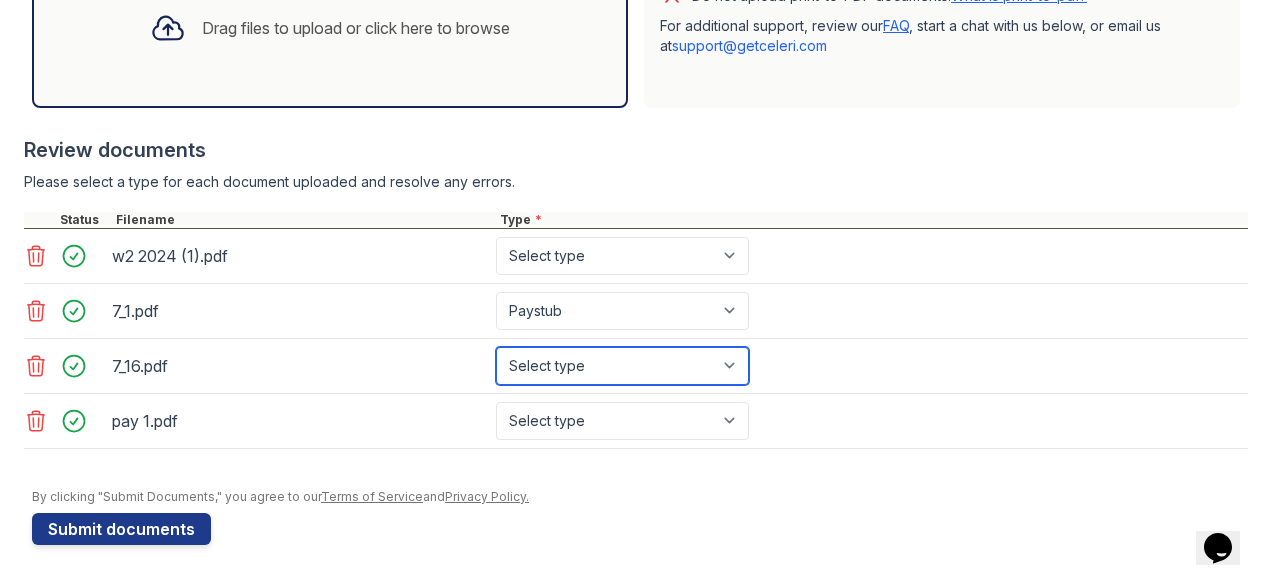 click on "Select type
Paystub
Bank Statement
Offer Letter
Tax Documents
Benefit Award Letter
Investment Account Statement
Other" at bounding box center (622, 366) 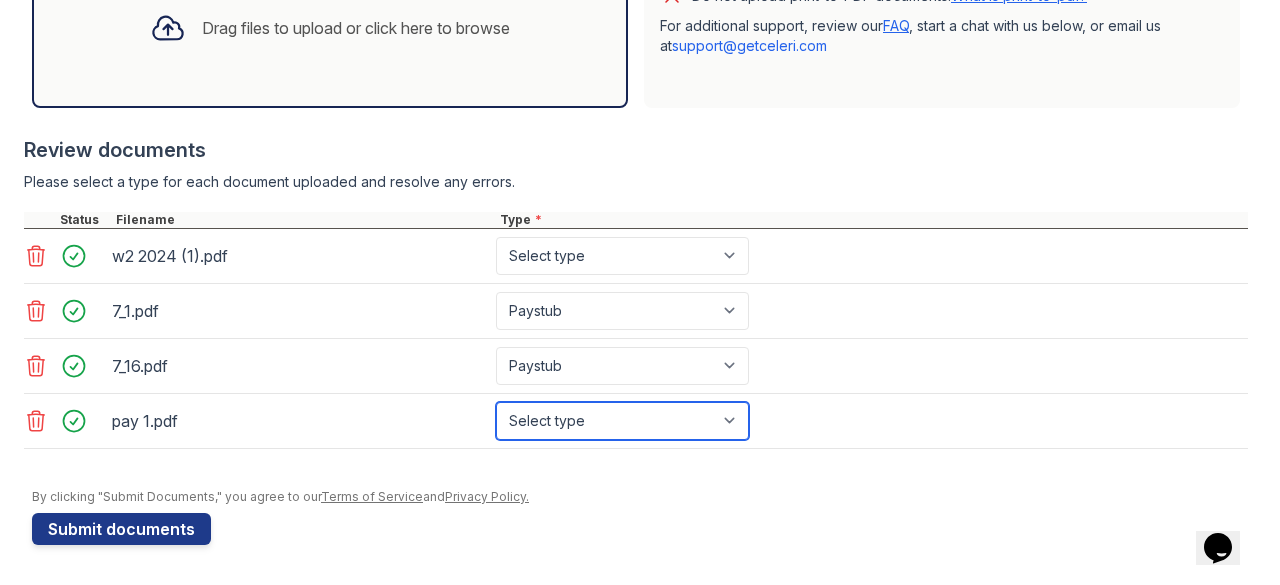 click on "Select type
Paystub
Bank Statement
Offer Letter
Tax Documents
Benefit Award Letter
Investment Account Statement
Other" at bounding box center [622, 421] 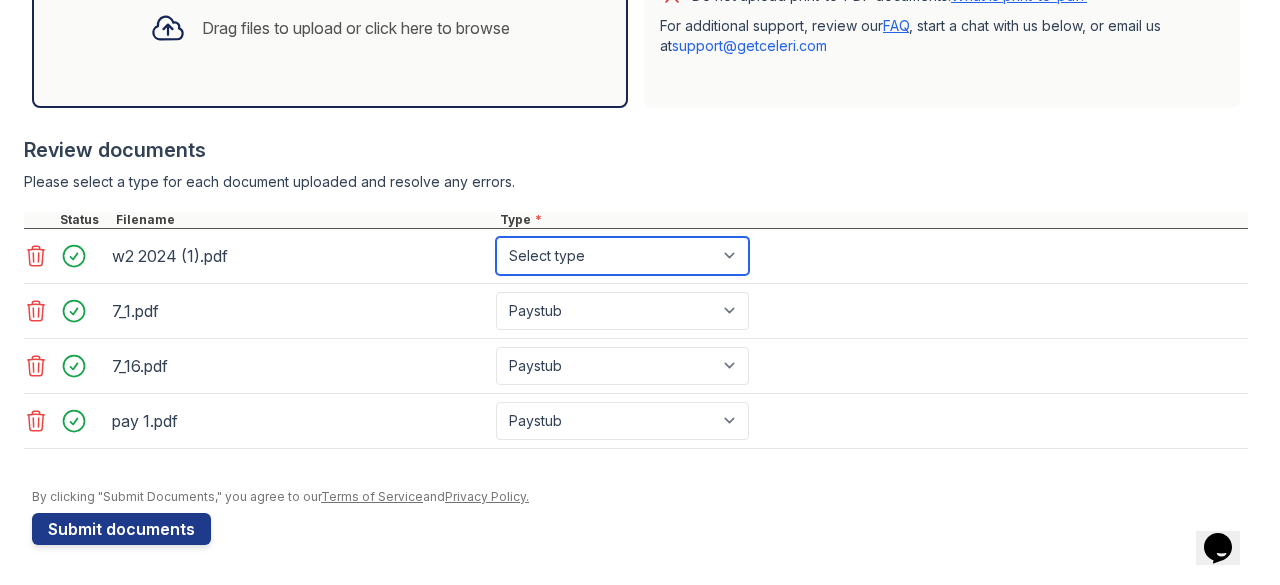 click on "Select type
Paystub
Bank Statement
Offer Letter
Tax Documents
Benefit Award Letter
Investment Account Statement
Other" at bounding box center (622, 256) 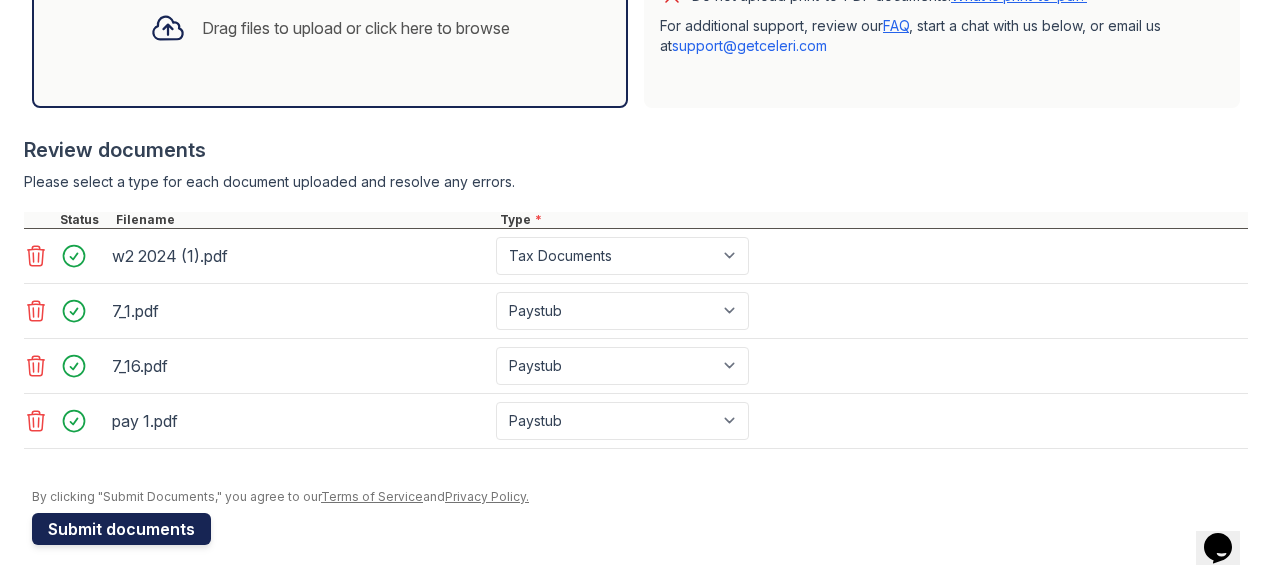 click on "Submit documents" at bounding box center [121, 529] 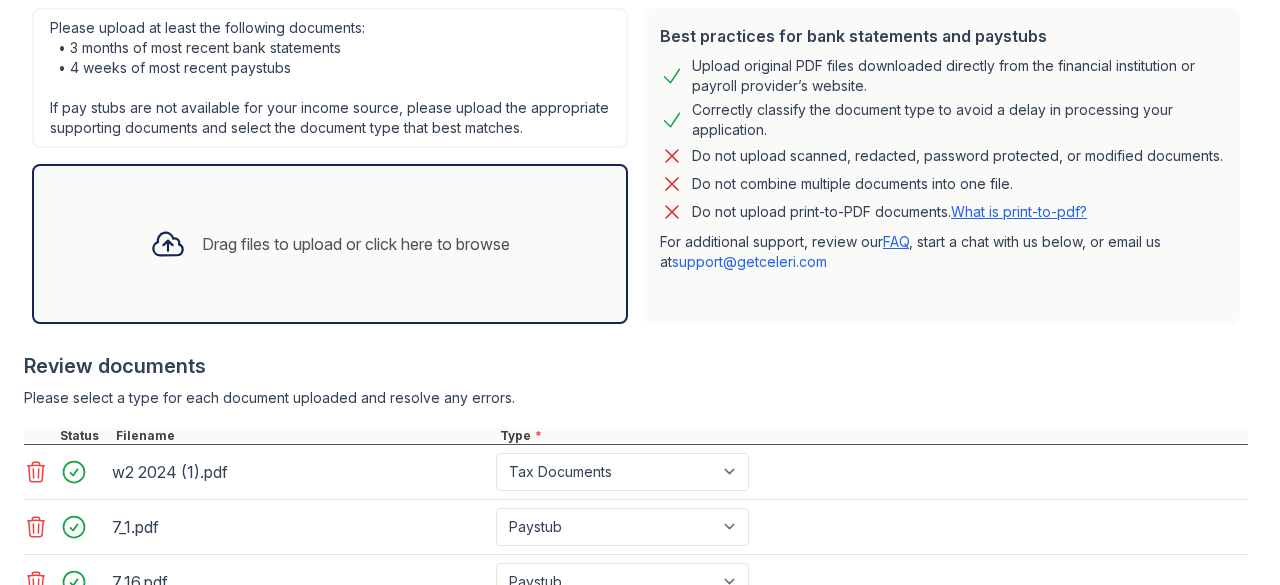 scroll, scrollTop: 794, scrollLeft: 0, axis: vertical 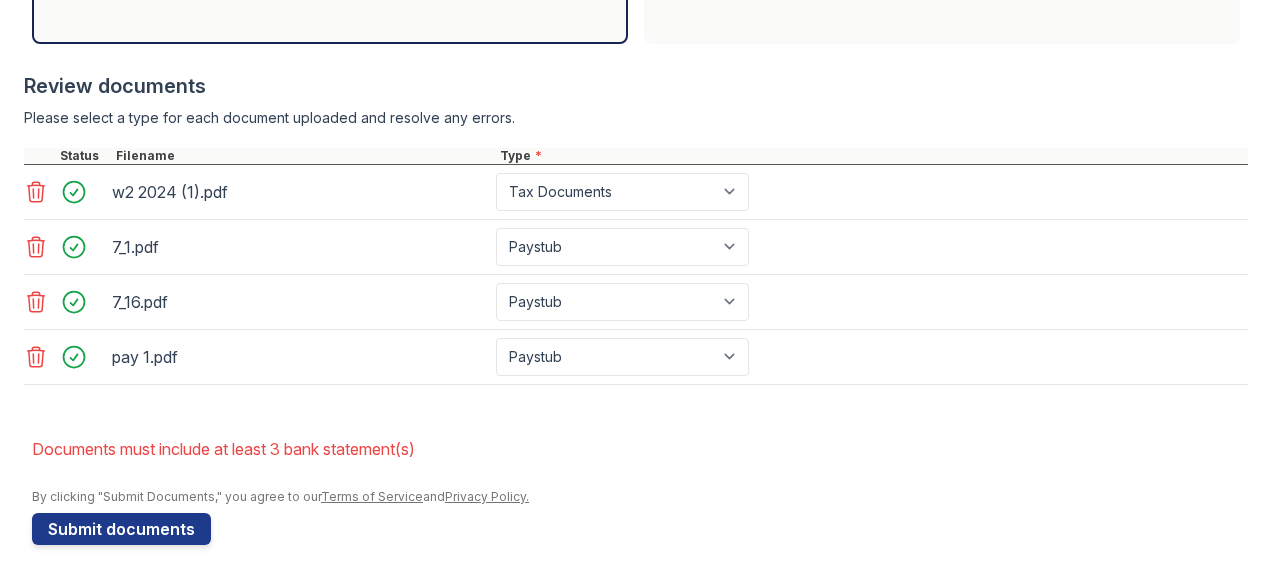 click on "Documents must include at least 3 bank statement(s)" at bounding box center (640, 449) 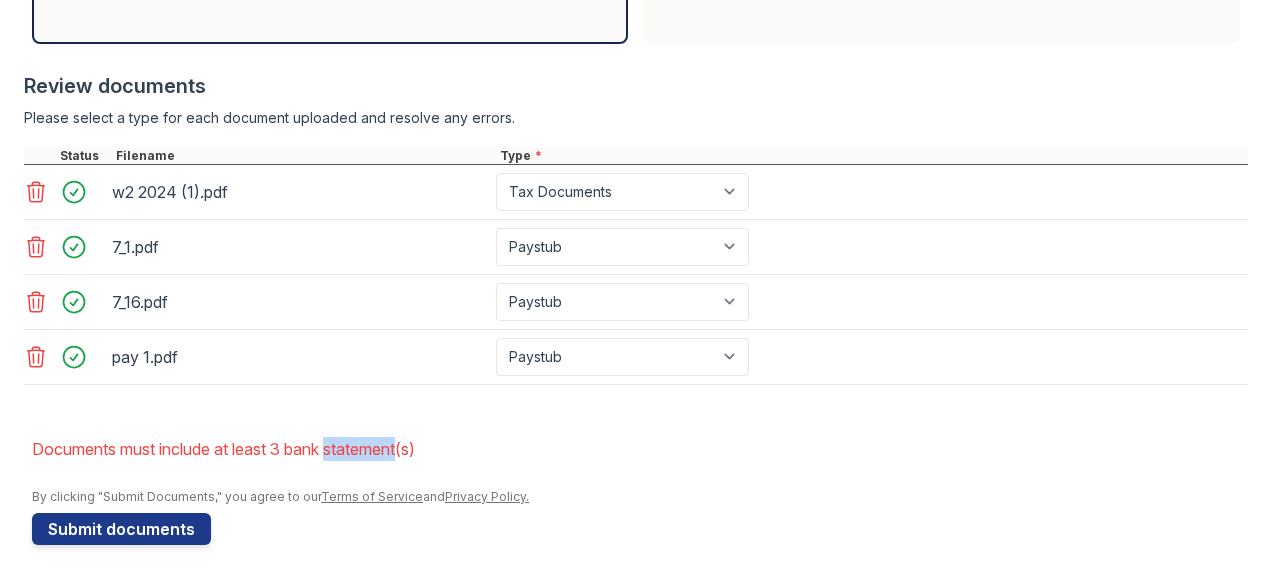 click on "Documents must include at least 3 bank statement(s)" at bounding box center [640, 449] 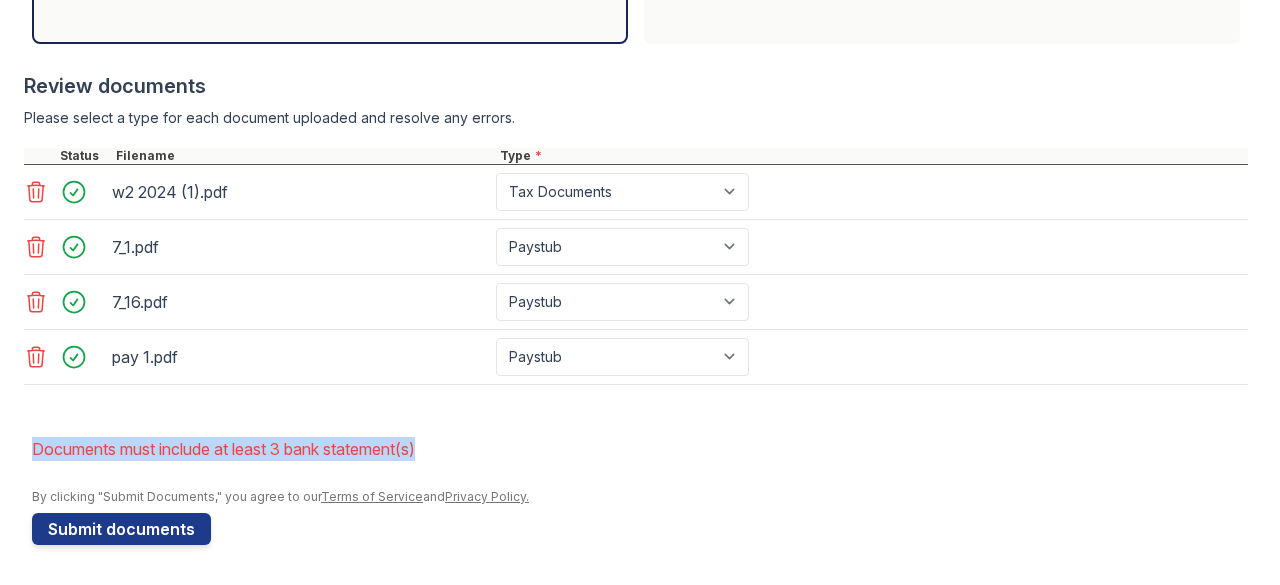 click on "Documents must include at least 3 bank statement(s)" at bounding box center [640, 449] 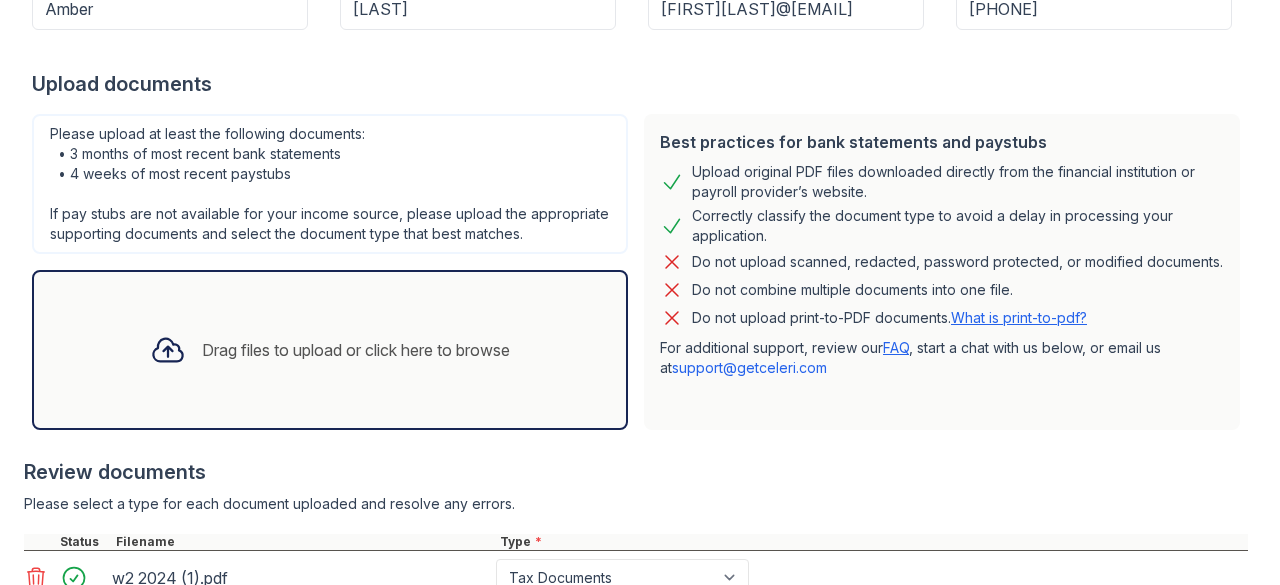 scroll, scrollTop: 794, scrollLeft: 0, axis: vertical 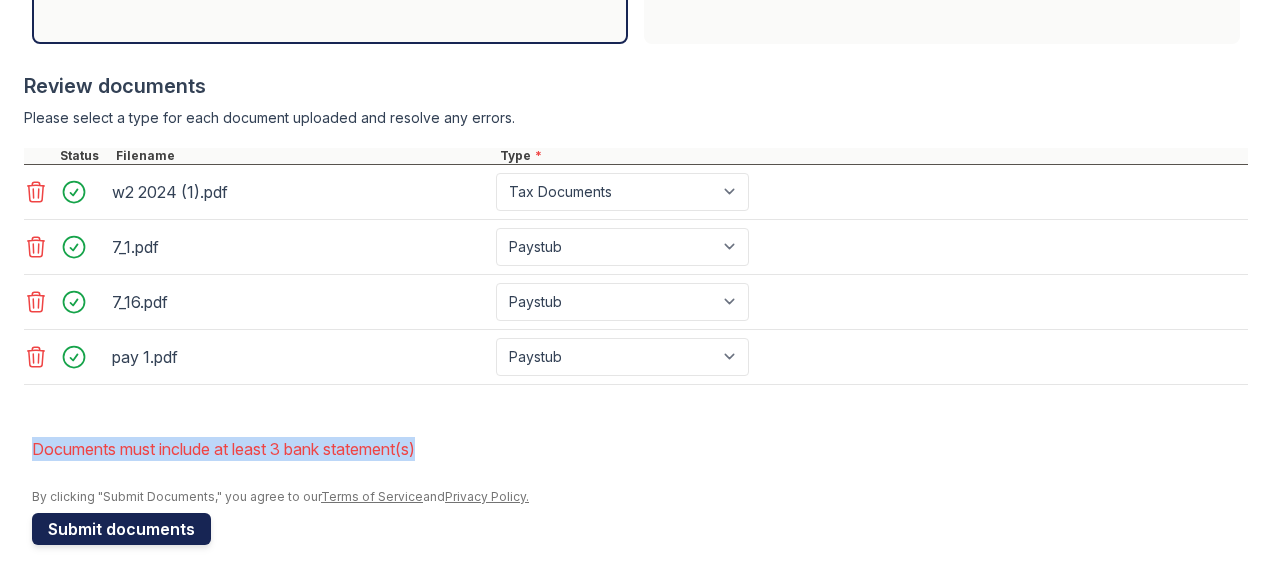 click on "Submit documents" at bounding box center (121, 529) 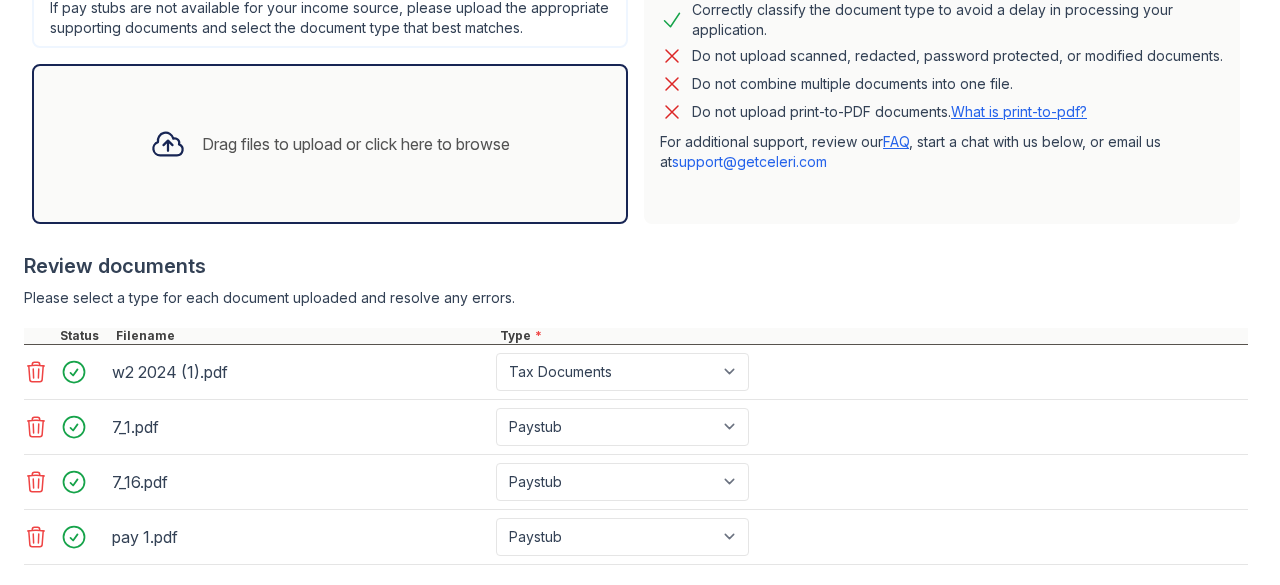 scroll, scrollTop: 794, scrollLeft: 0, axis: vertical 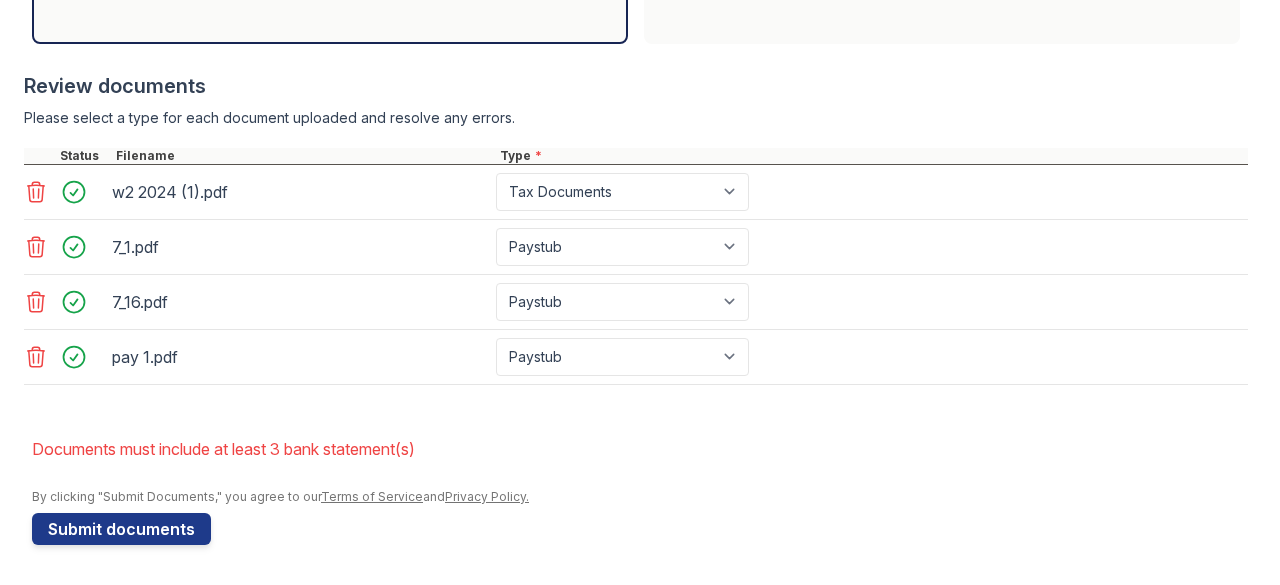 click at bounding box center [640, 479] 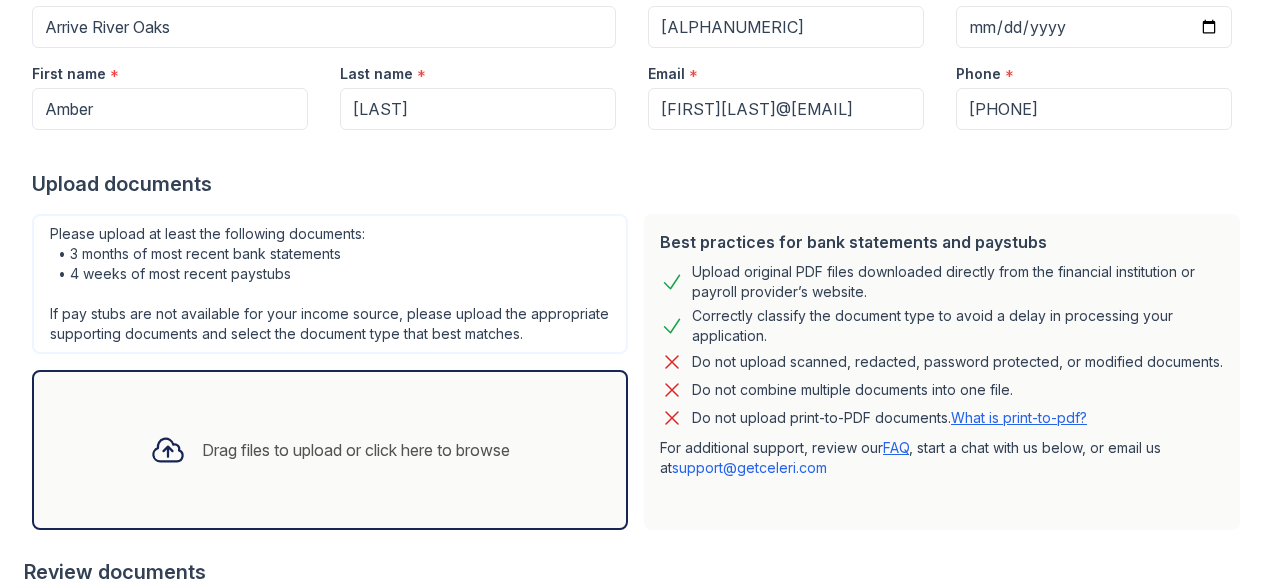 scroll, scrollTop: 494, scrollLeft: 0, axis: vertical 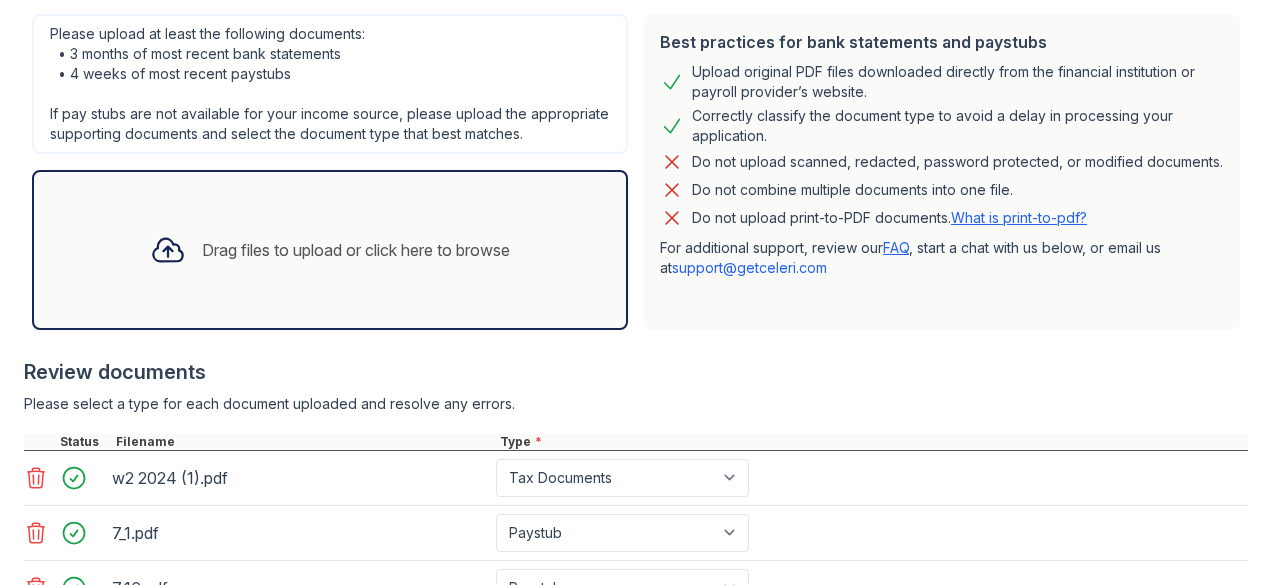 click on "Drag files to upload or click here to browse" at bounding box center [356, 250] 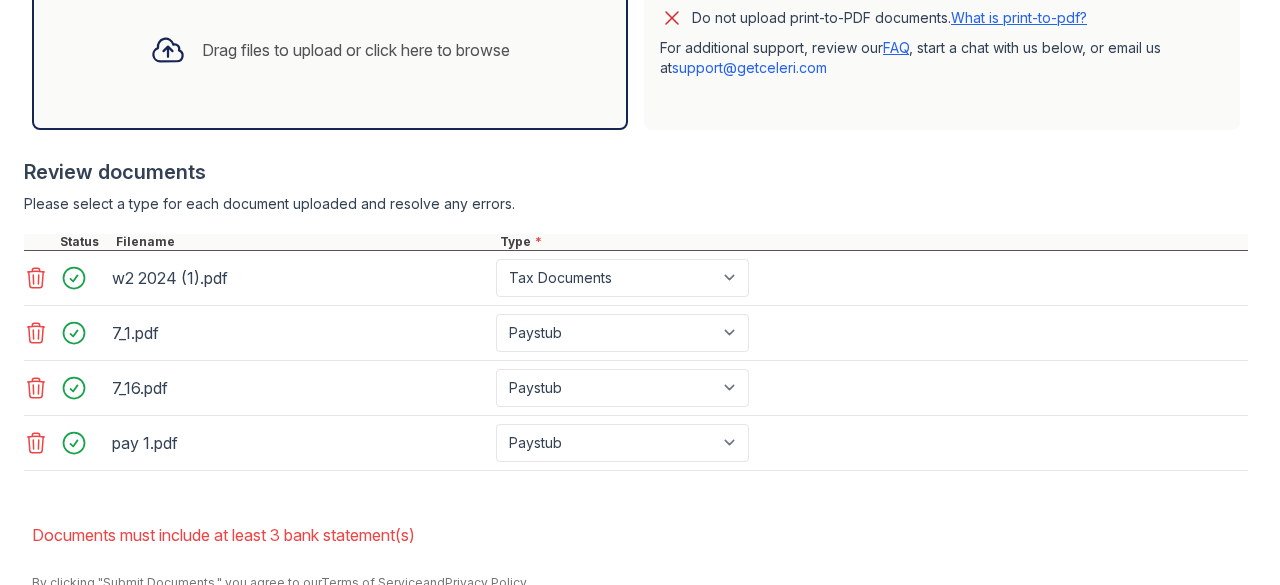 scroll, scrollTop: 394, scrollLeft: 0, axis: vertical 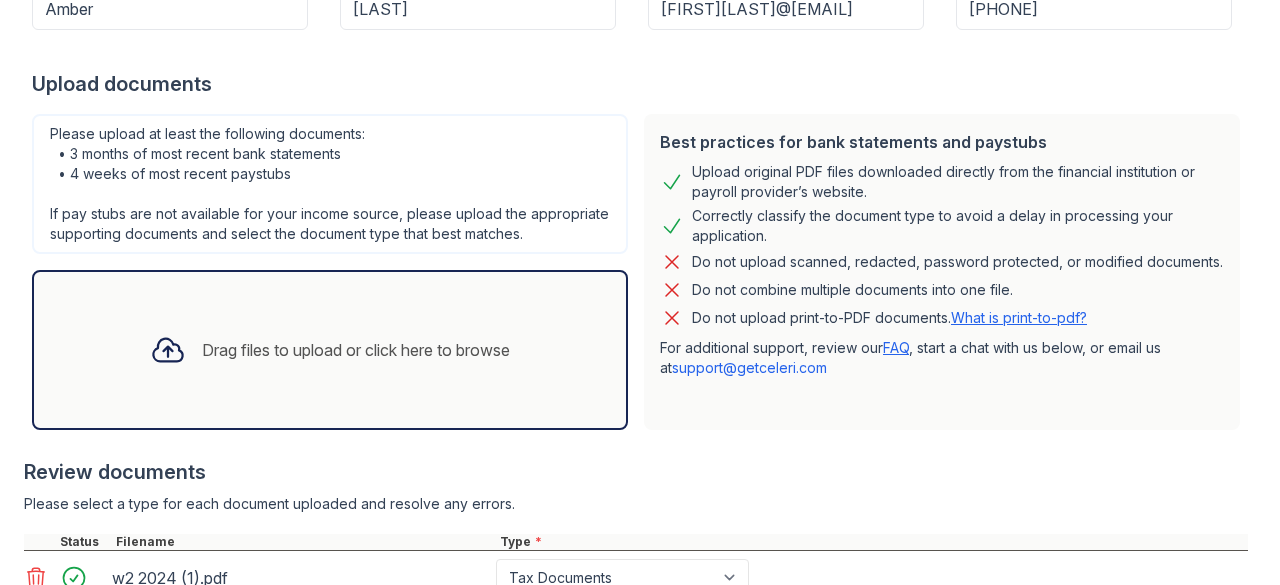 click on "Drag files to upload or click here to browse" at bounding box center (356, 350) 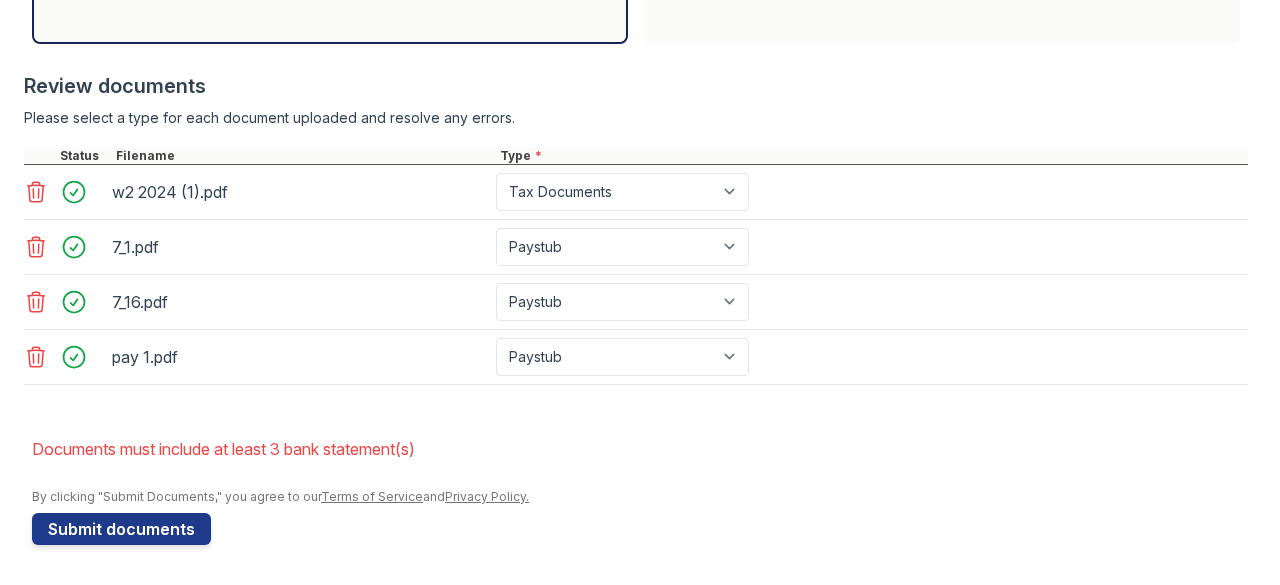 click on "7_1.pdf" at bounding box center [300, 247] 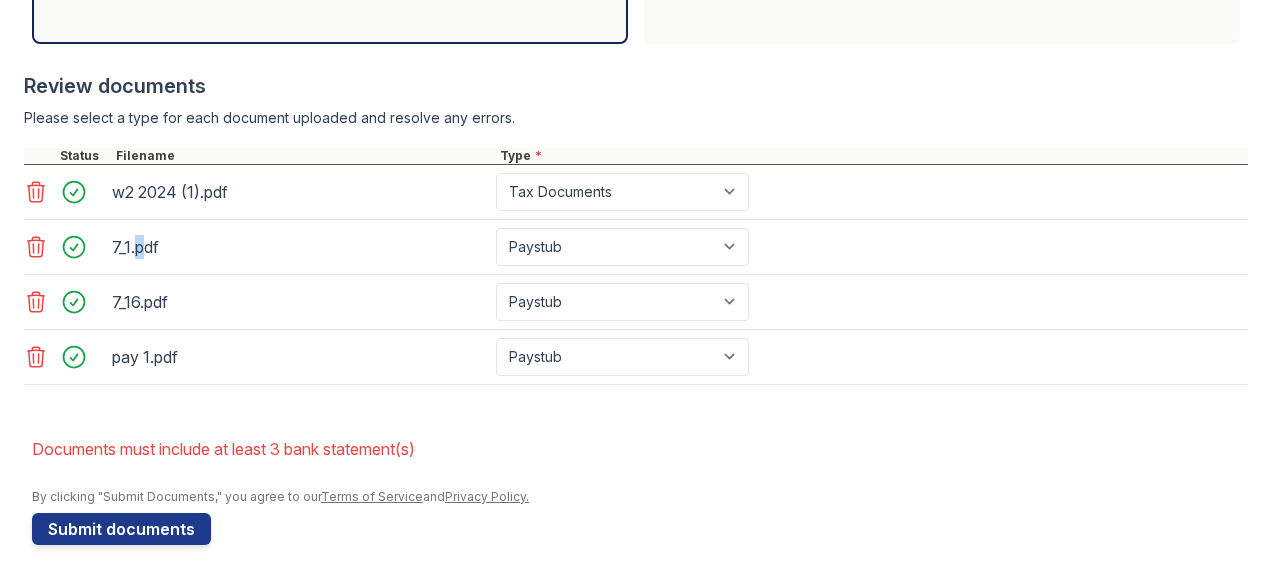 click on "7_1.pdf" at bounding box center [300, 247] 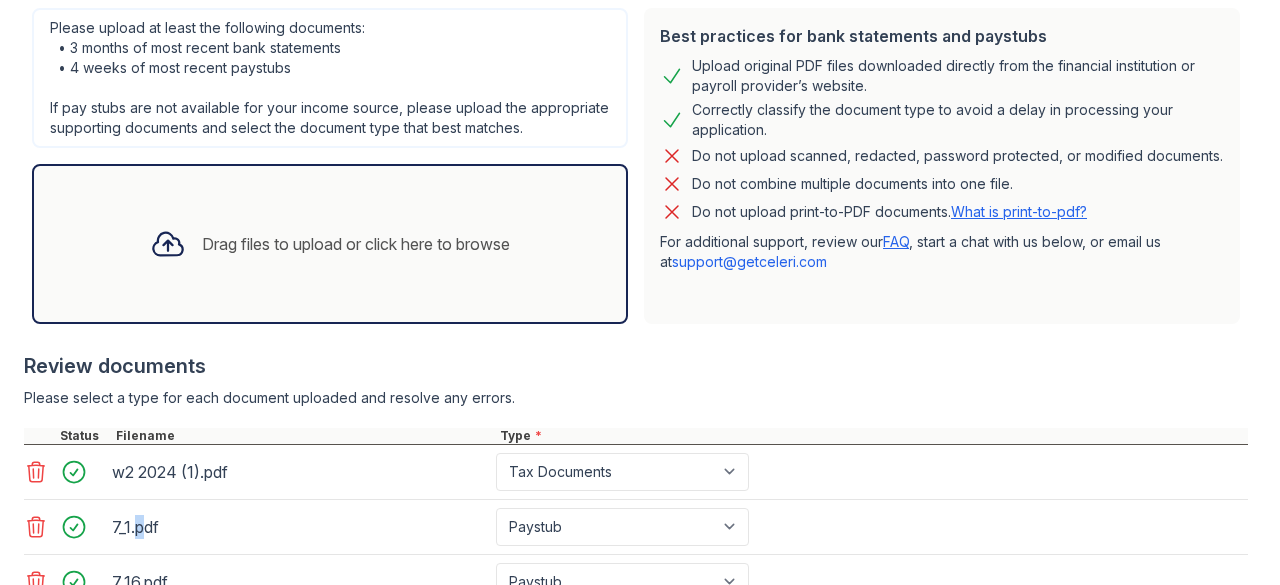 scroll, scrollTop: 794, scrollLeft: 0, axis: vertical 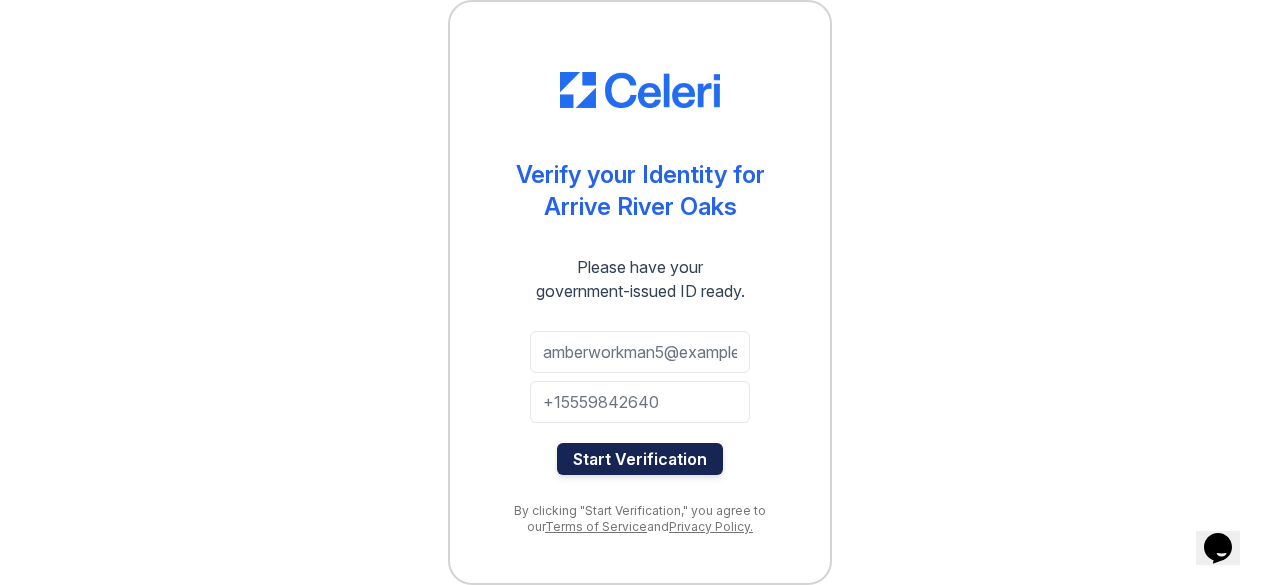 click on "Start Verification" at bounding box center (640, 459) 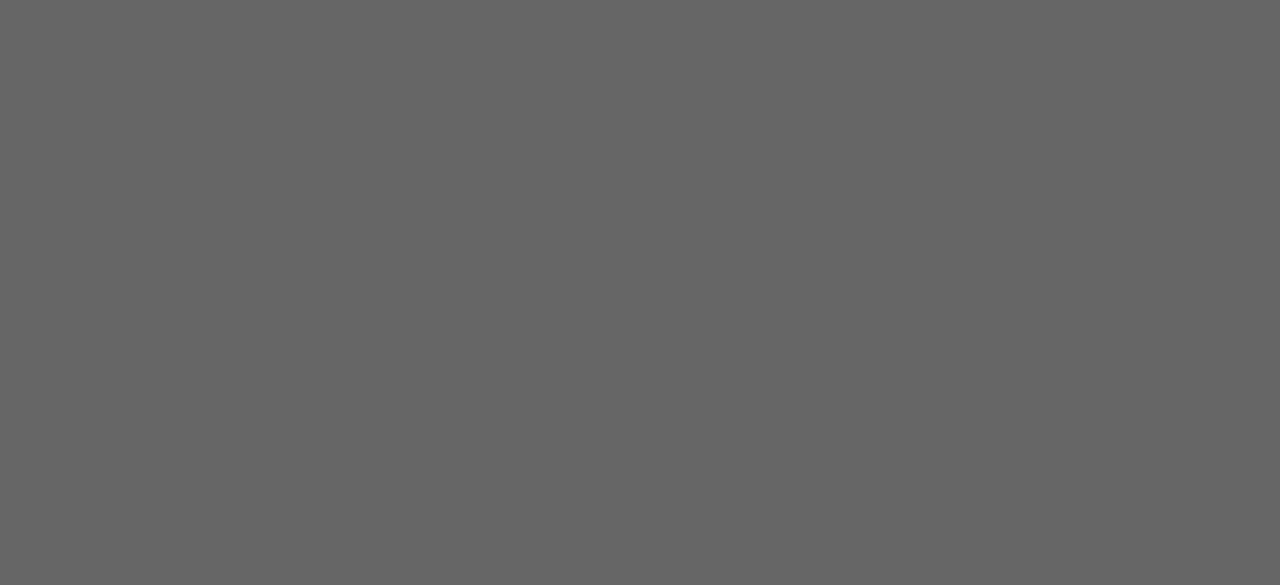 scroll, scrollTop: 0, scrollLeft: 0, axis: both 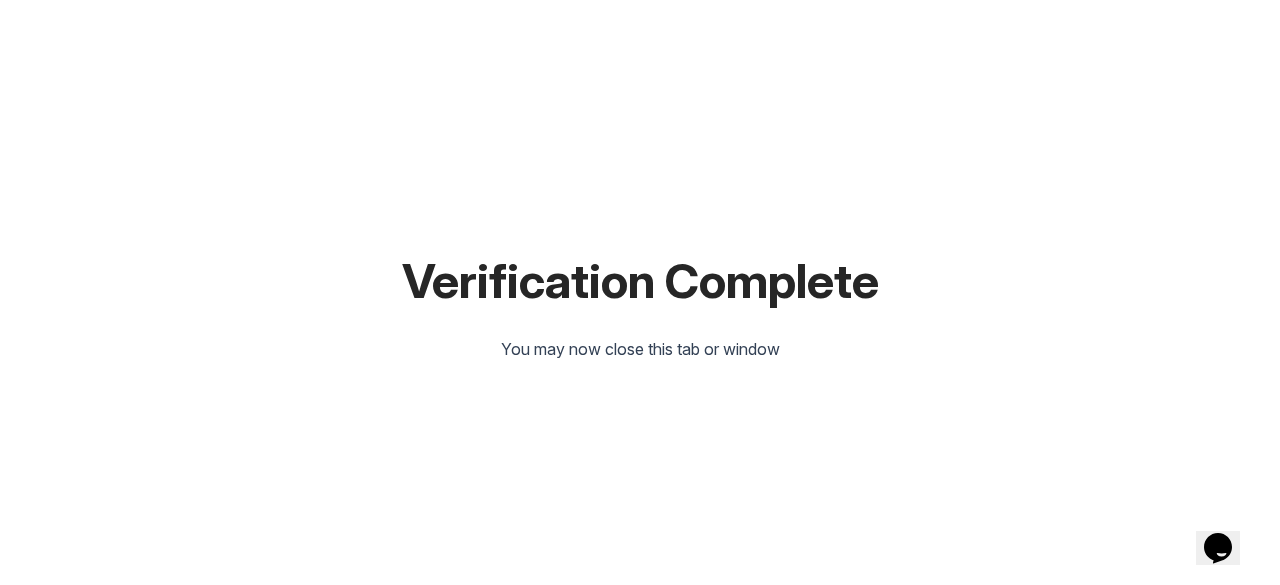 click on "Verification Complete
You may now close this tab or window" at bounding box center [640, 292] 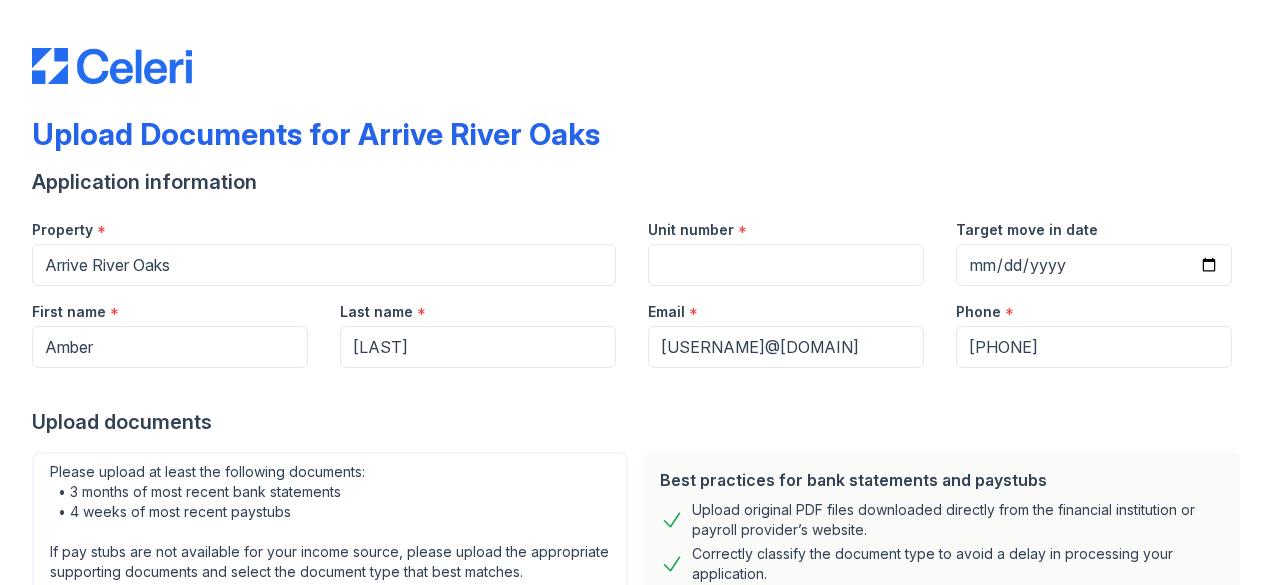 scroll, scrollTop: 0, scrollLeft: 0, axis: both 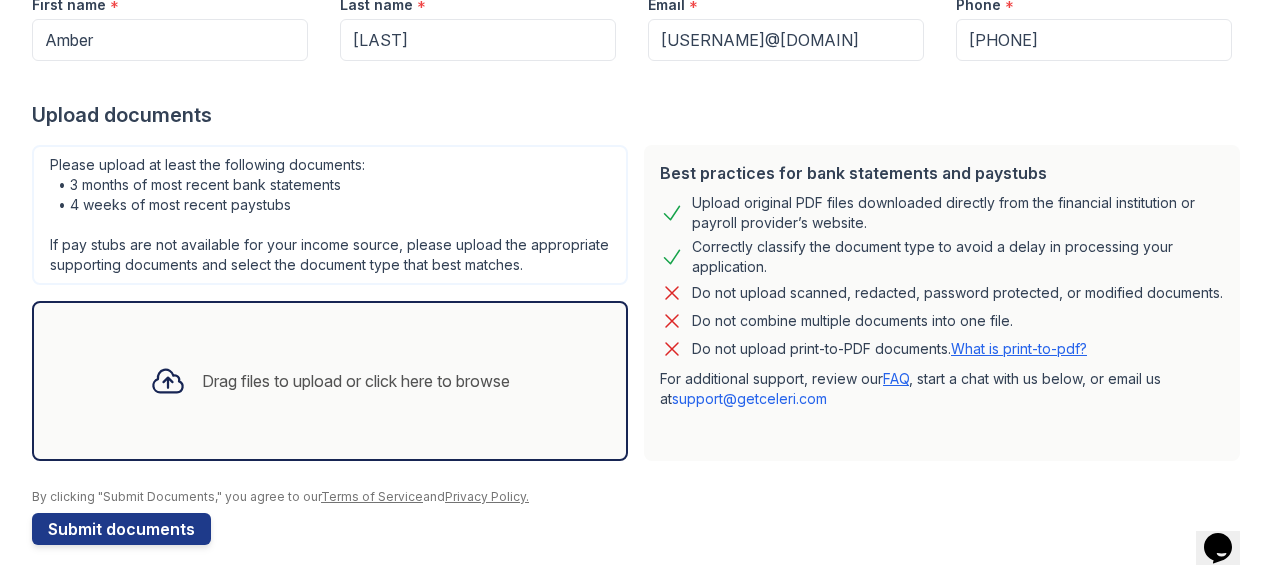 click on "Drag files to upload or click here to browse" at bounding box center (330, 381) 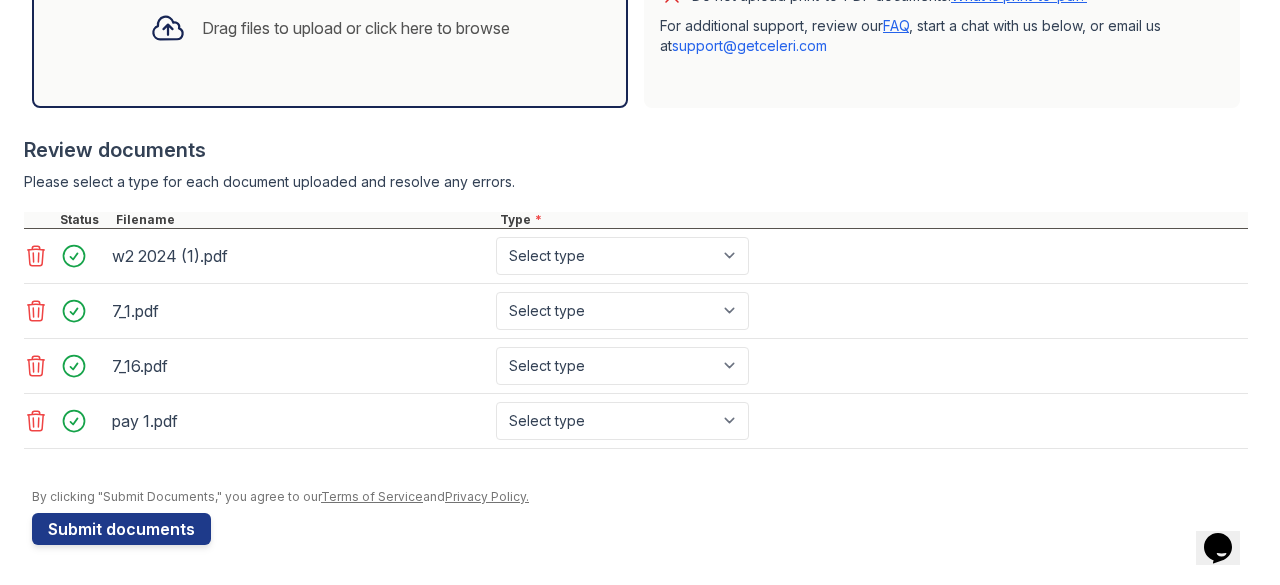scroll, scrollTop: 374, scrollLeft: 0, axis: vertical 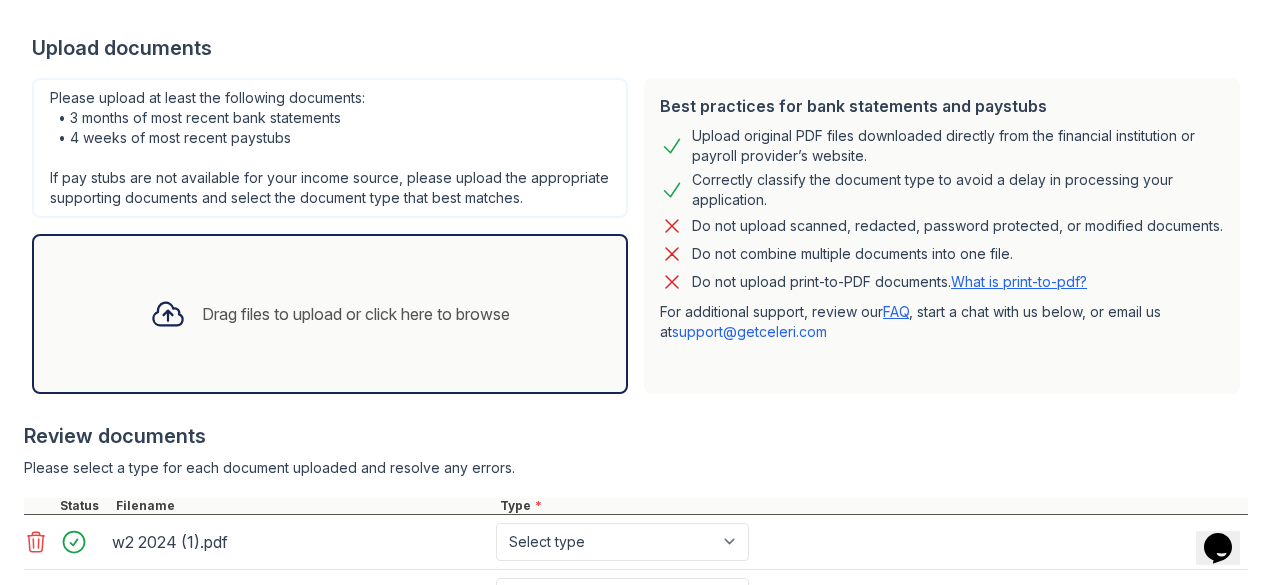 drag, startPoint x: 692, startPoint y: 229, endPoint x: 1127, endPoint y: 269, distance: 436.8352 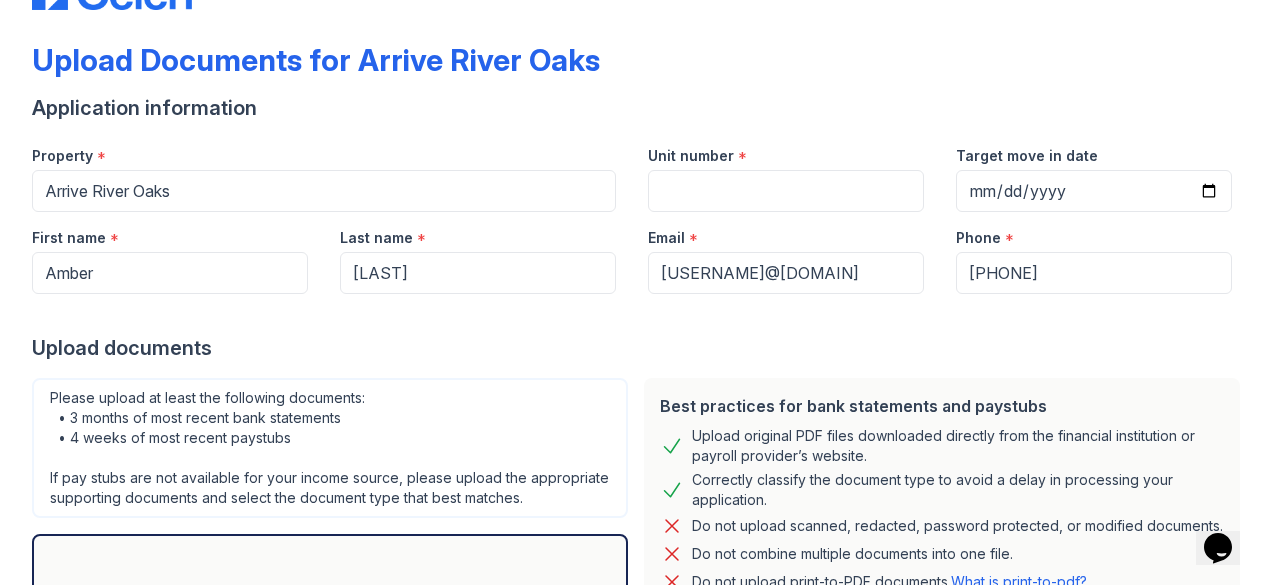 scroll, scrollTop: 0, scrollLeft: 0, axis: both 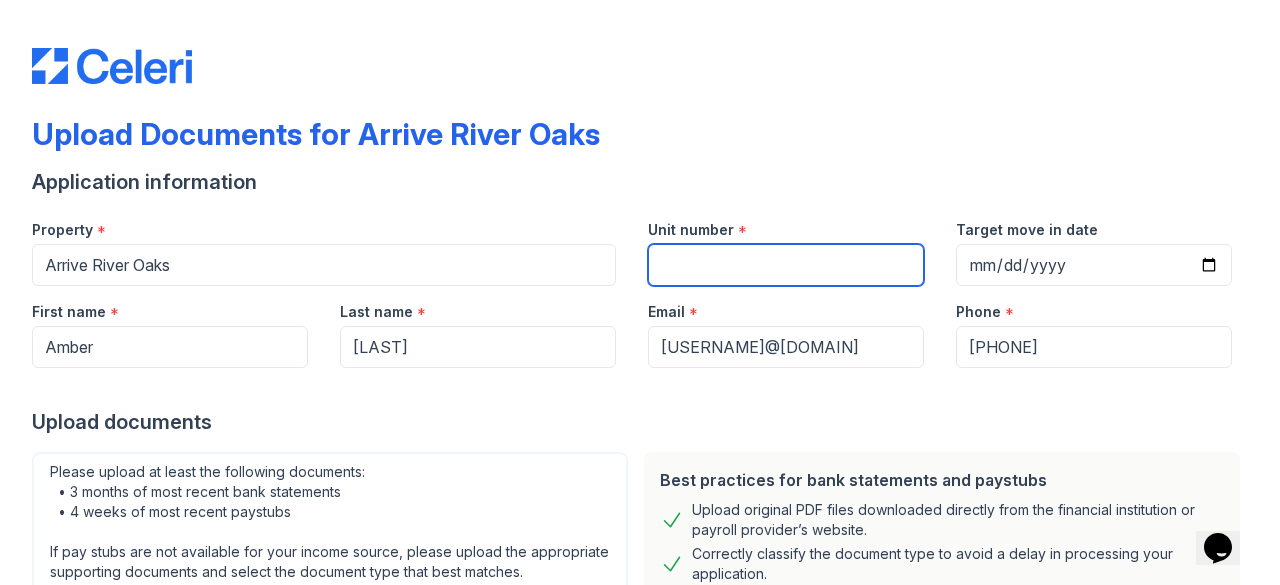 click on "Unit number" at bounding box center (786, 265) 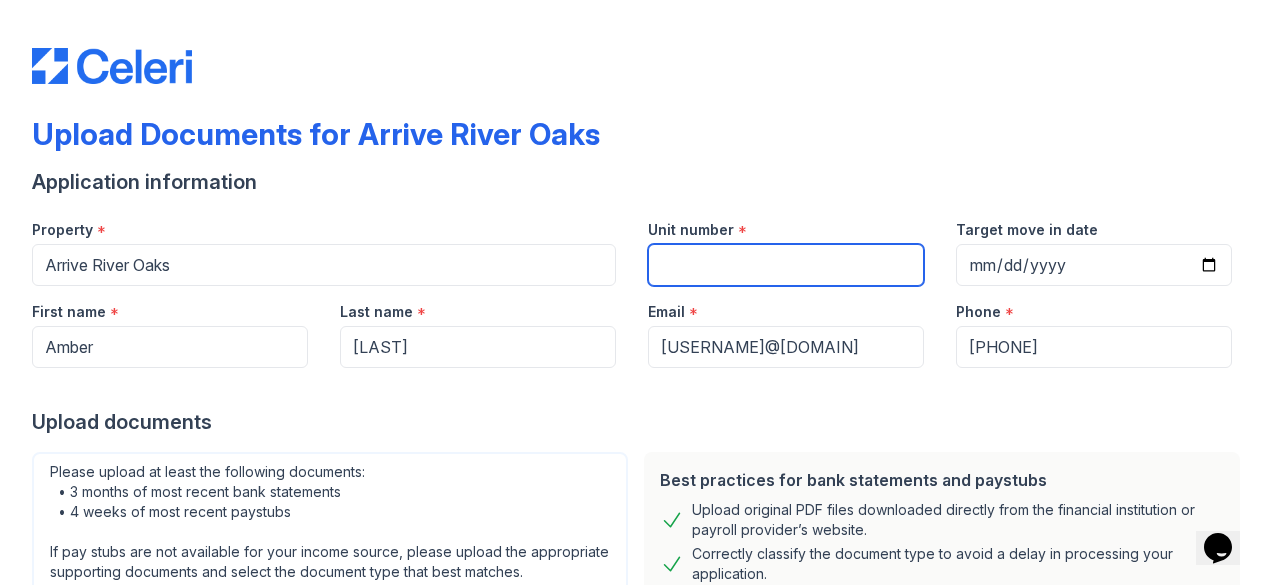 type on "[ALPHANUMERIC_ID]" 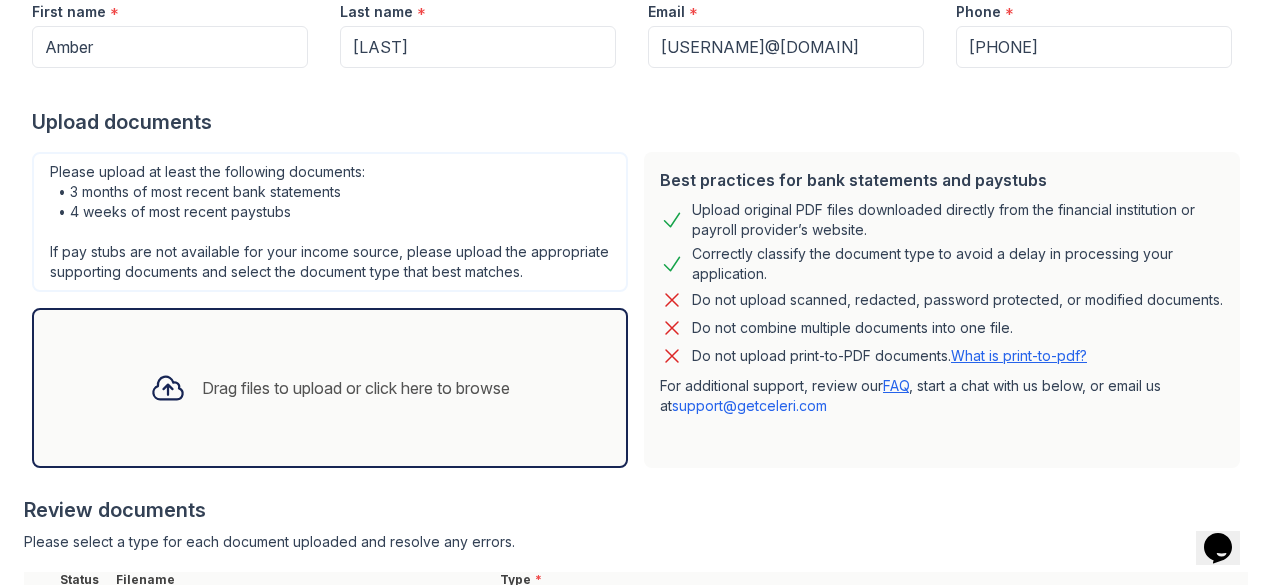 scroll, scrollTop: 674, scrollLeft: 0, axis: vertical 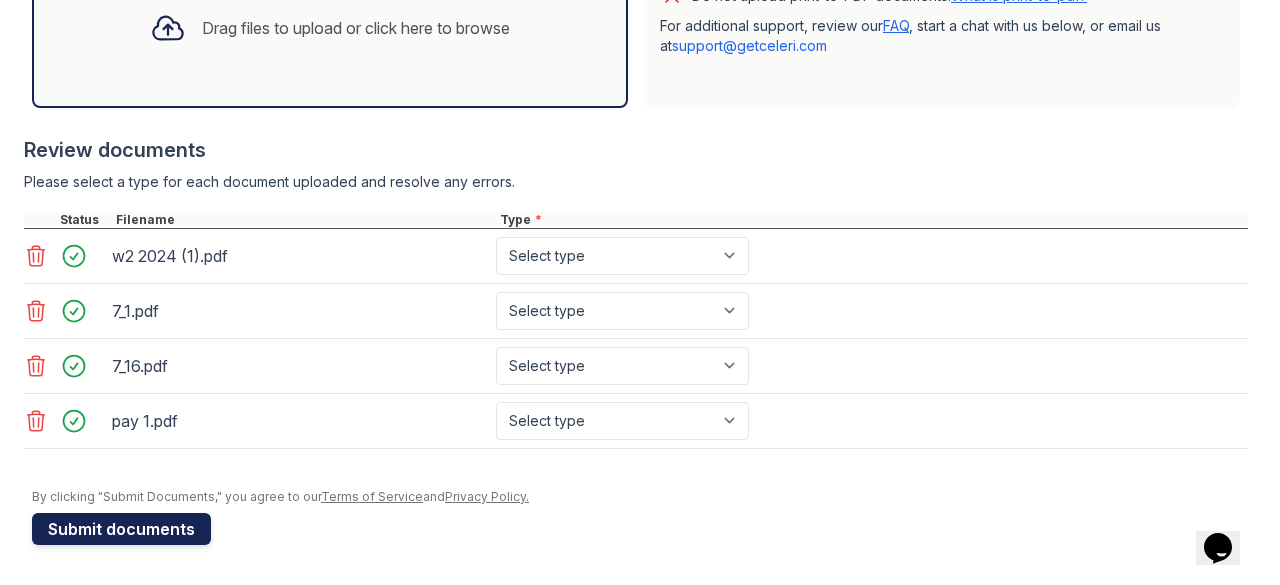 click on "Submit documents" at bounding box center [121, 529] 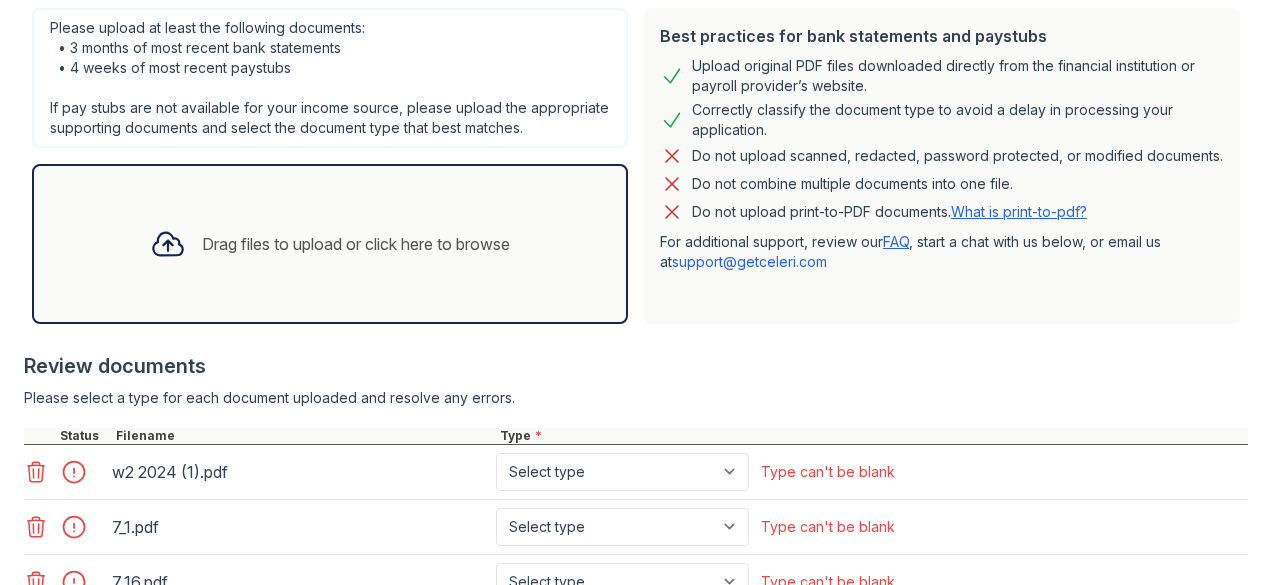 scroll, scrollTop: 794, scrollLeft: 0, axis: vertical 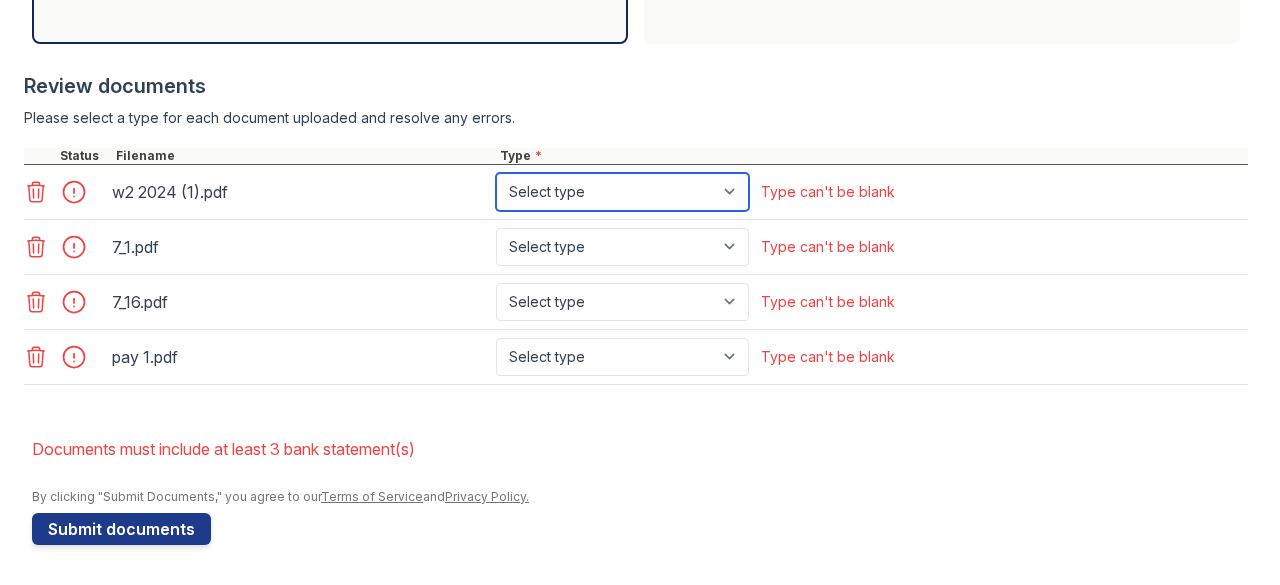 click on "Select type
Paystub
Bank Statement
Offer Letter
Tax Documents
Benefit Award Letter
Investment Account Statement
Other" at bounding box center [622, 192] 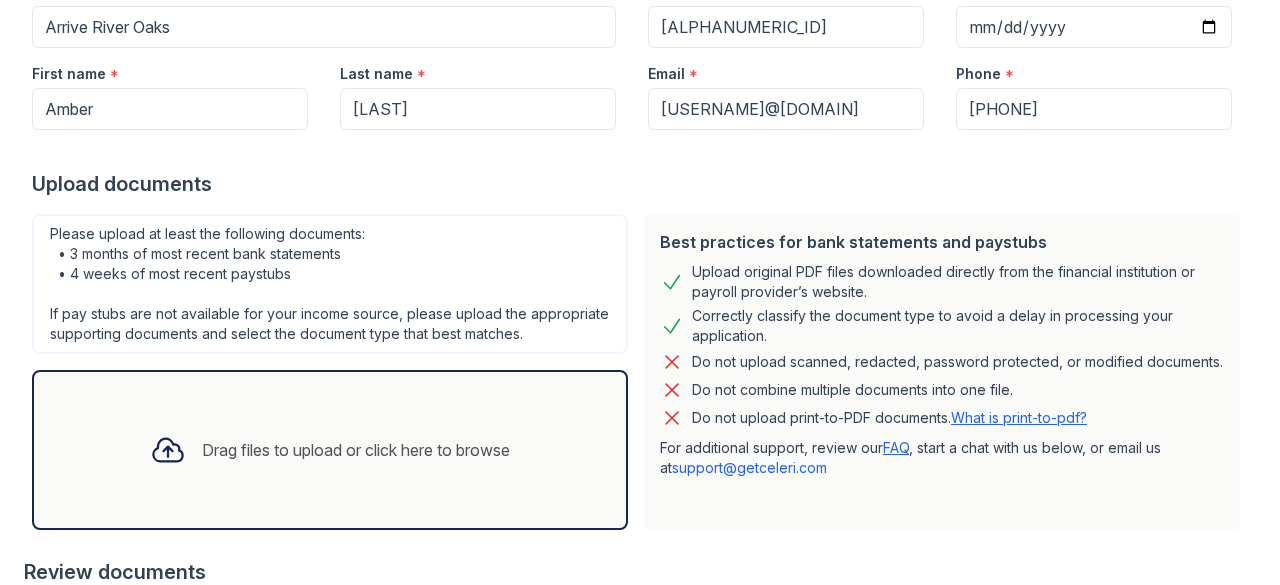 scroll, scrollTop: 0, scrollLeft: 0, axis: both 